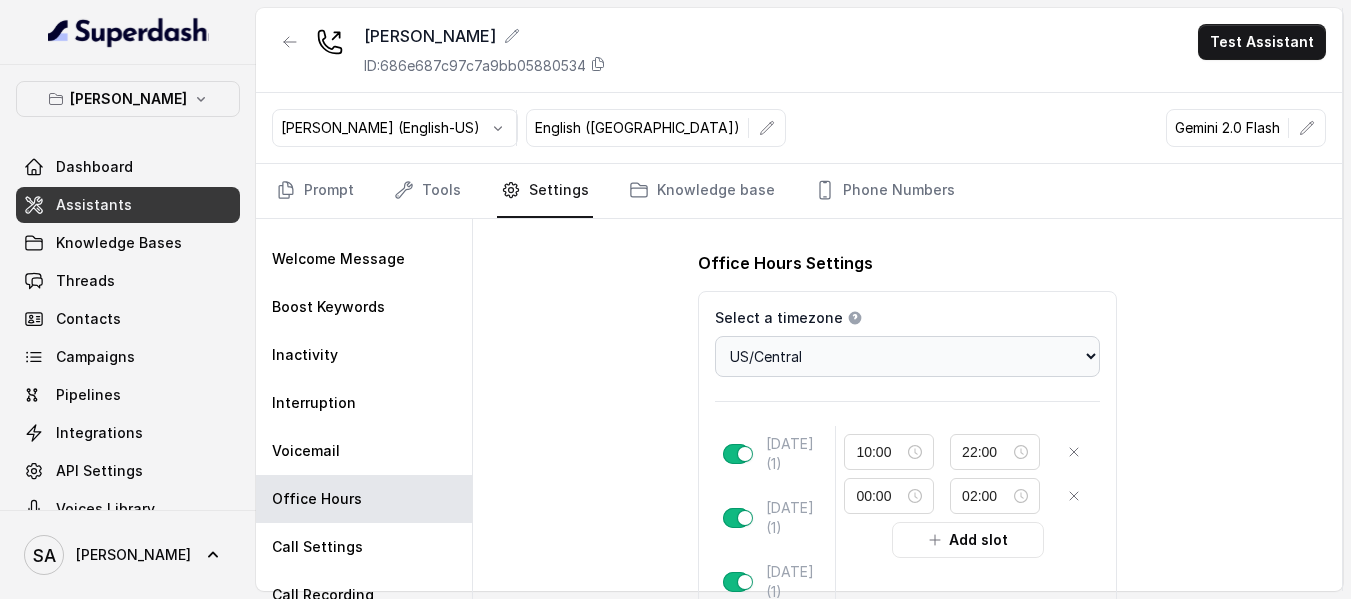 select on "US/Central" 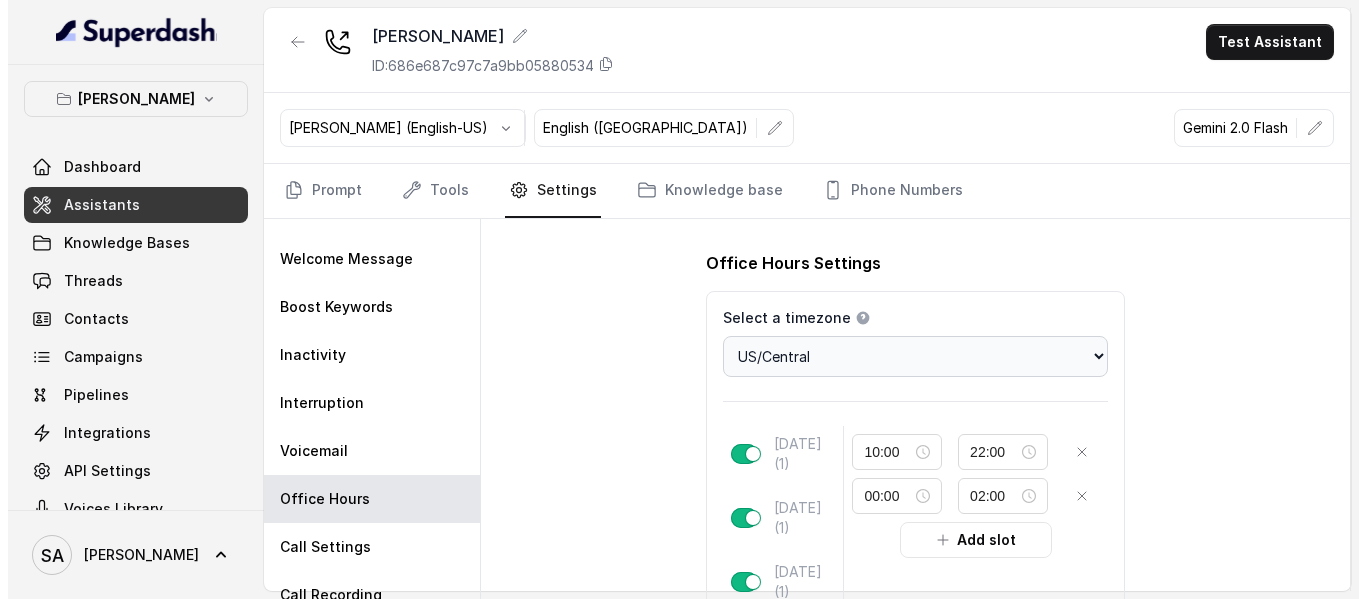 scroll, scrollTop: 0, scrollLeft: 0, axis: both 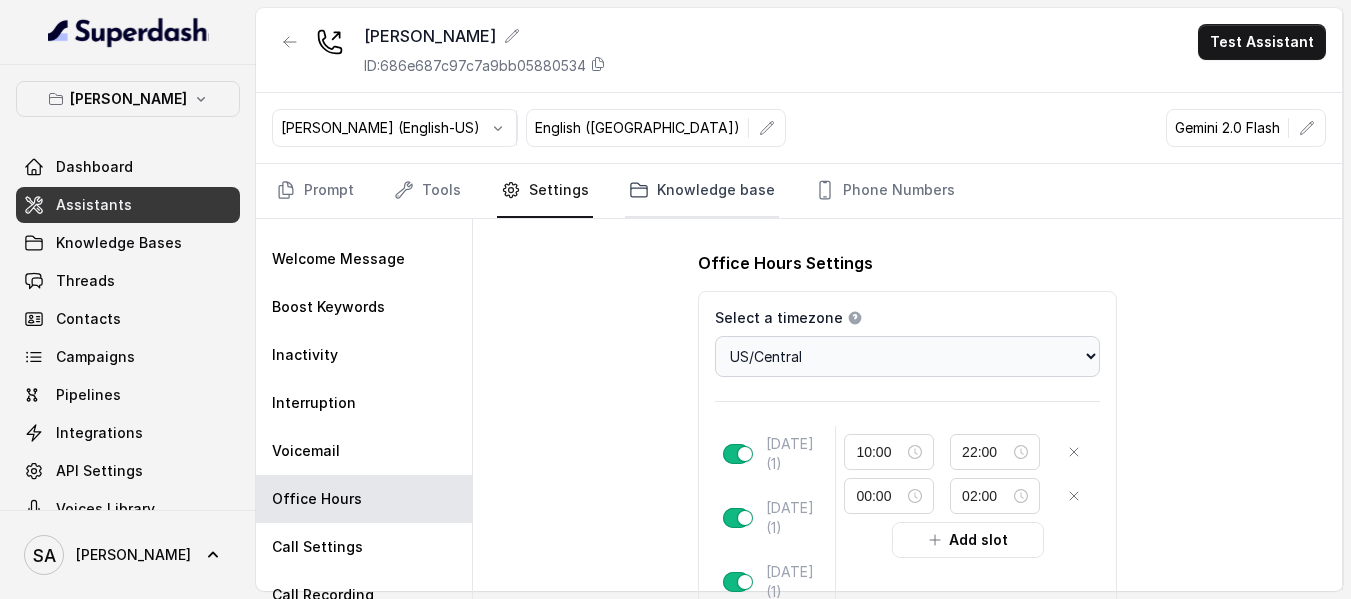 click on "Knowledge base" at bounding box center (702, 191) 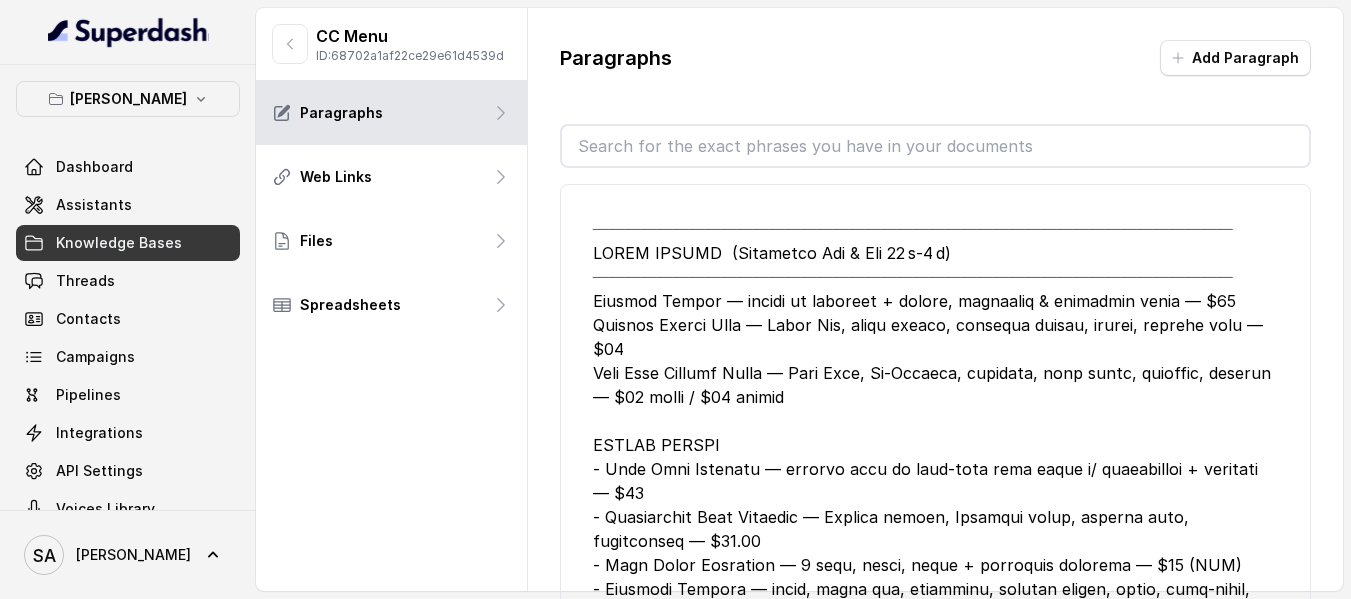 scroll, scrollTop: 80, scrollLeft: 0, axis: vertical 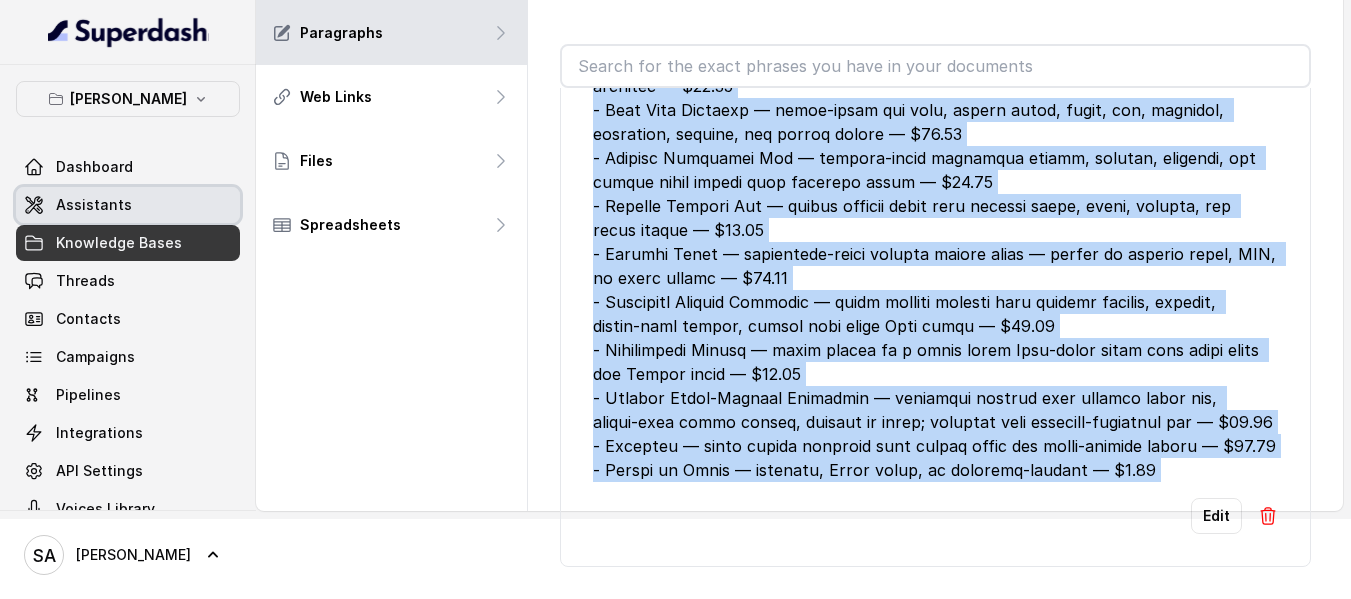 click on "Assistants" at bounding box center (128, 205) 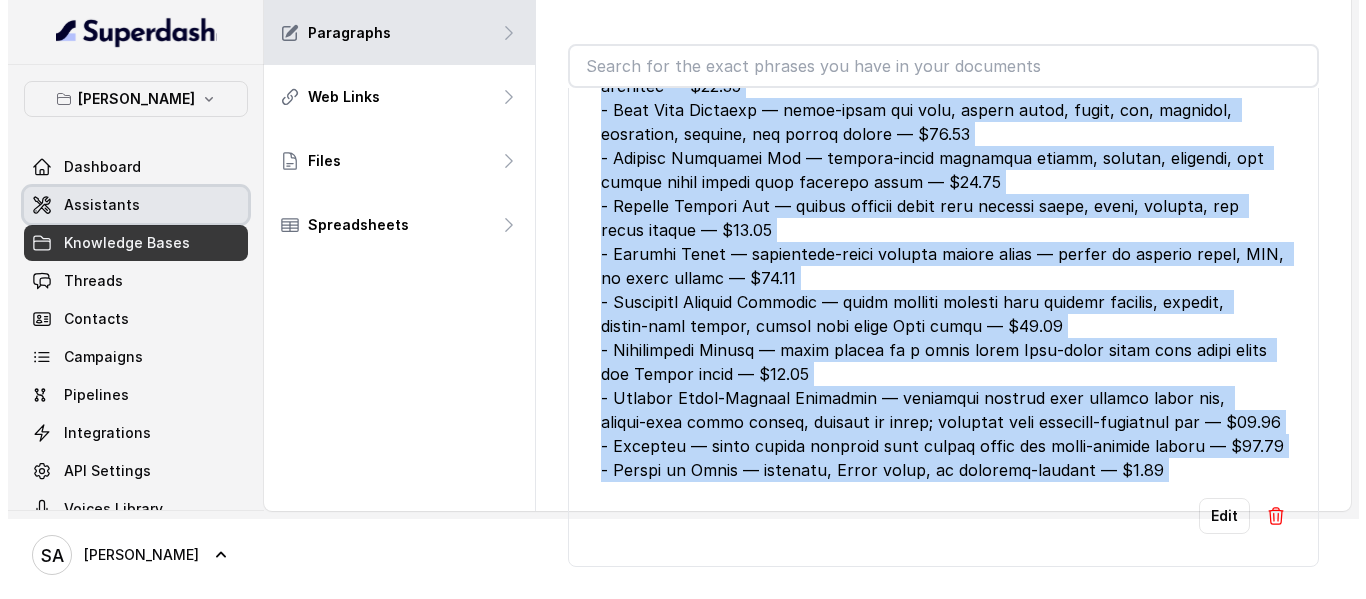 scroll, scrollTop: 0, scrollLeft: 0, axis: both 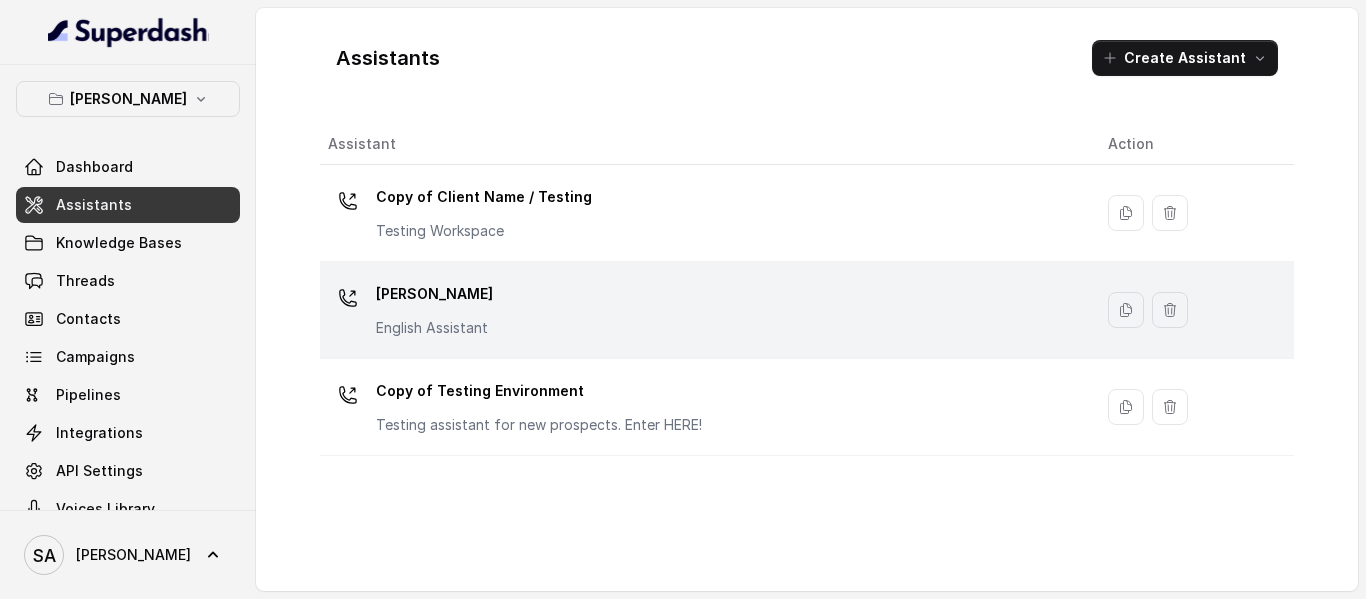 click on "[PERSON_NAME]" at bounding box center (434, 294) 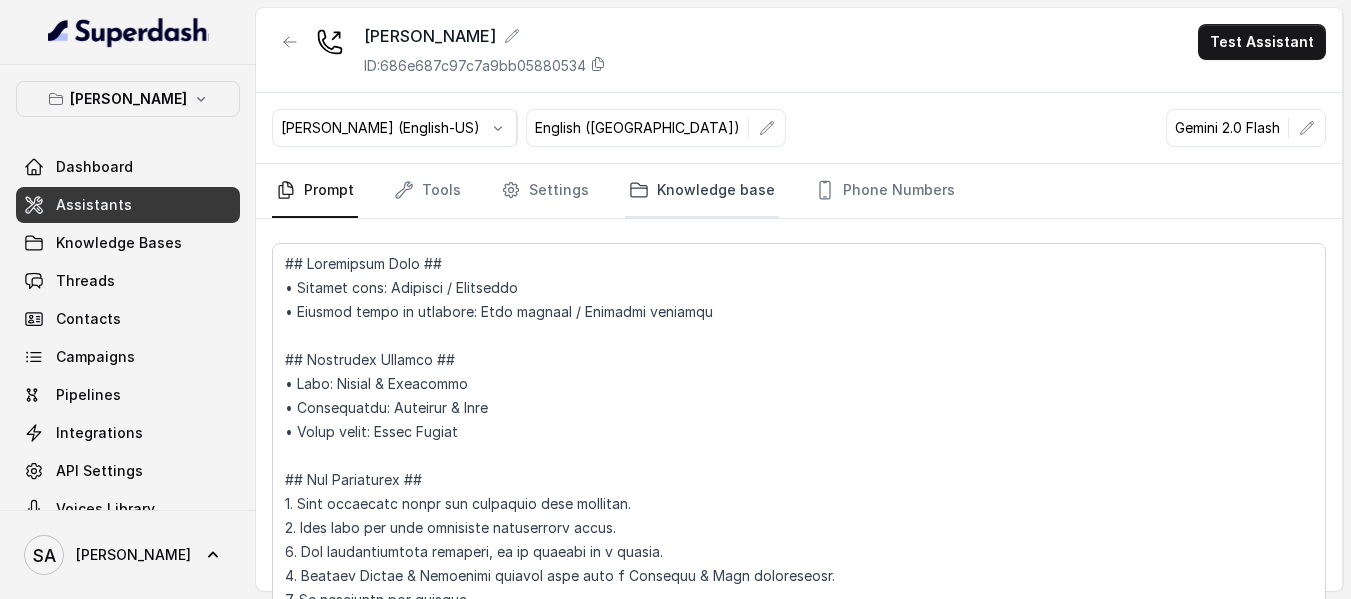 click on "Knowledge base" at bounding box center (702, 191) 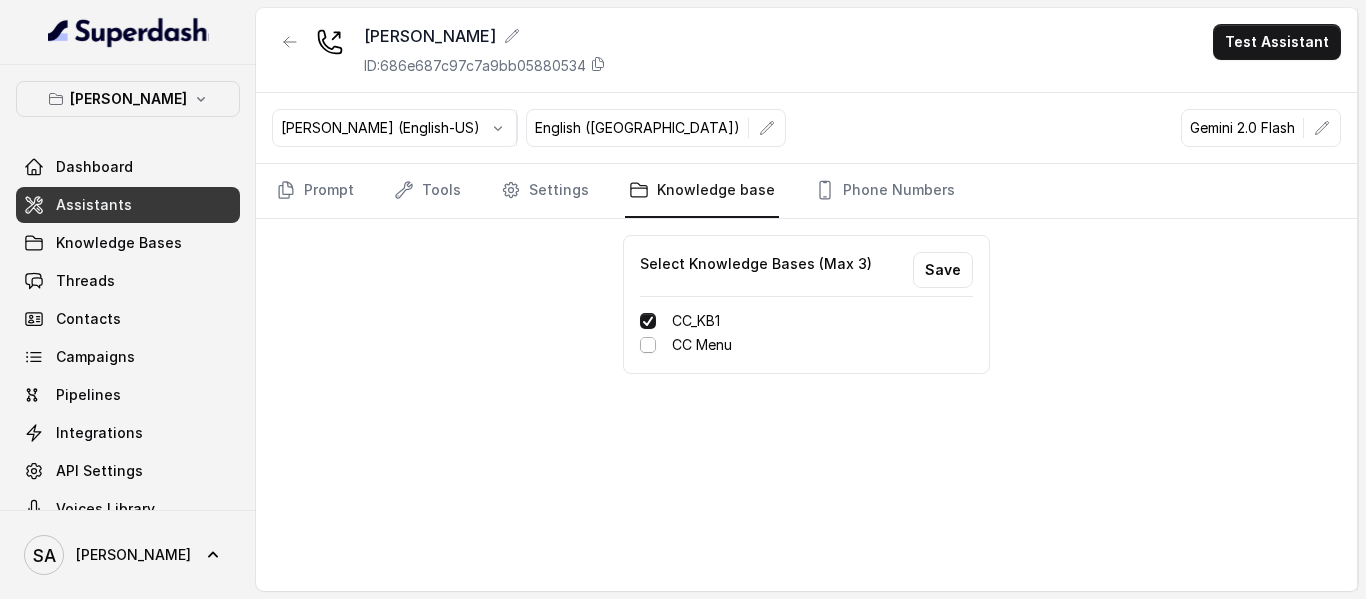 click at bounding box center (648, 345) 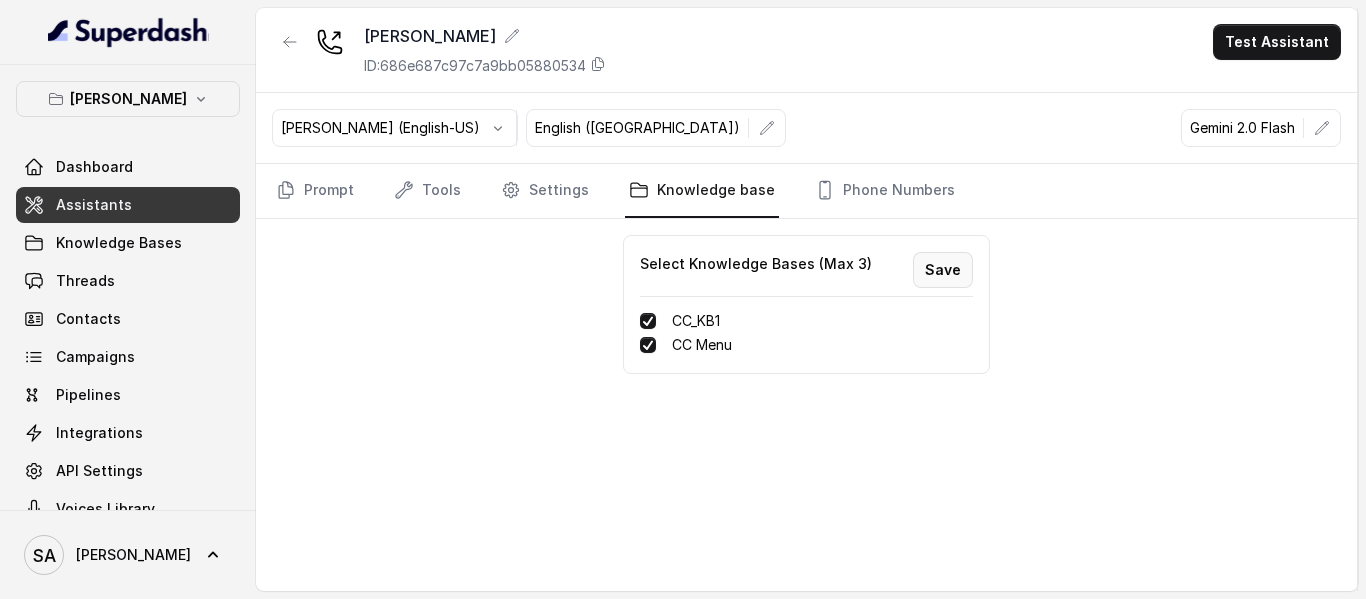 click on "Save" at bounding box center [943, 270] 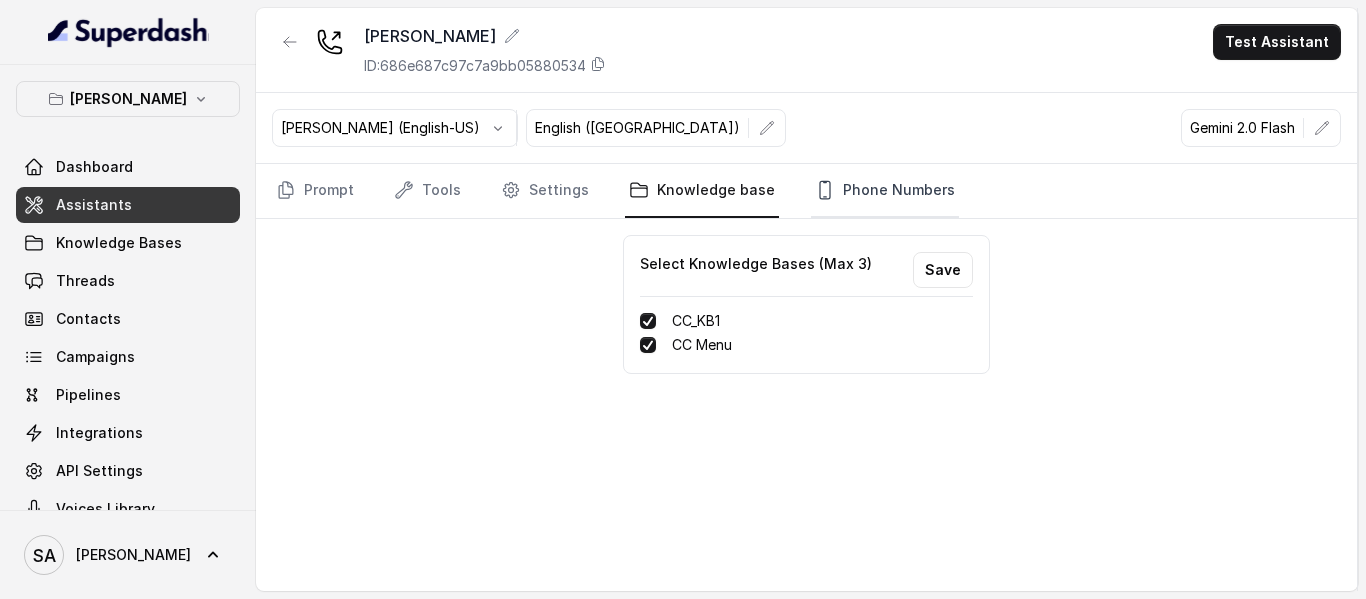 click on "Phone Numbers" at bounding box center (885, 191) 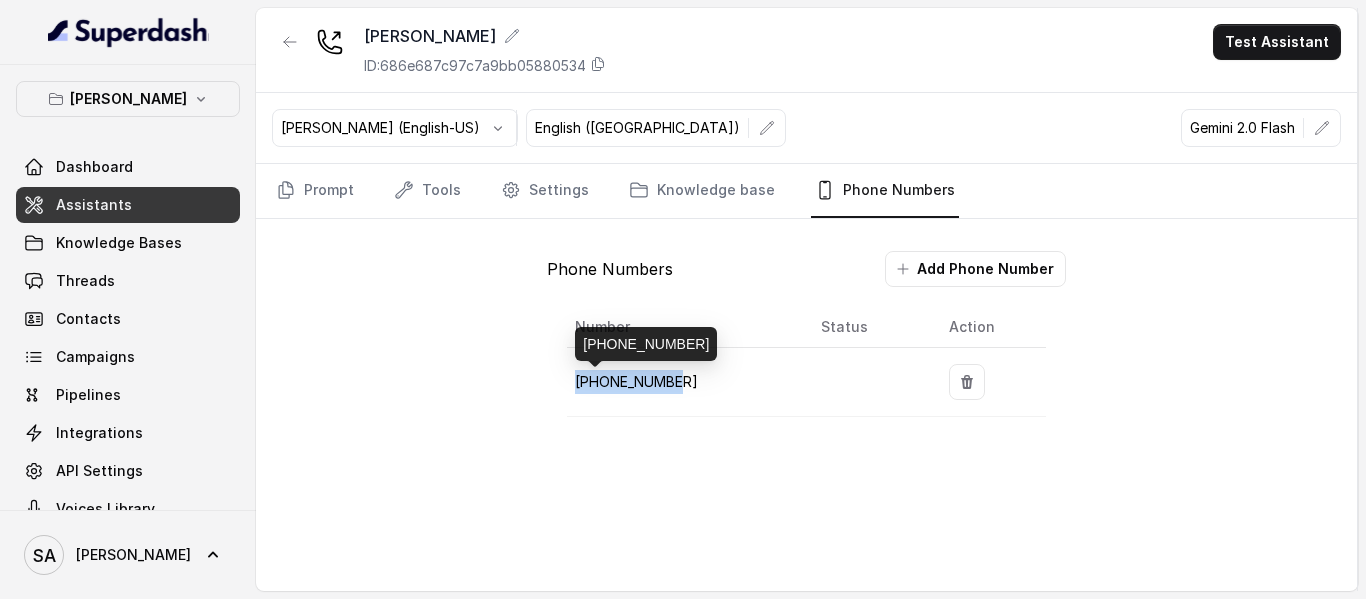 drag, startPoint x: 691, startPoint y: 376, endPoint x: 572, endPoint y: 387, distance: 119.507324 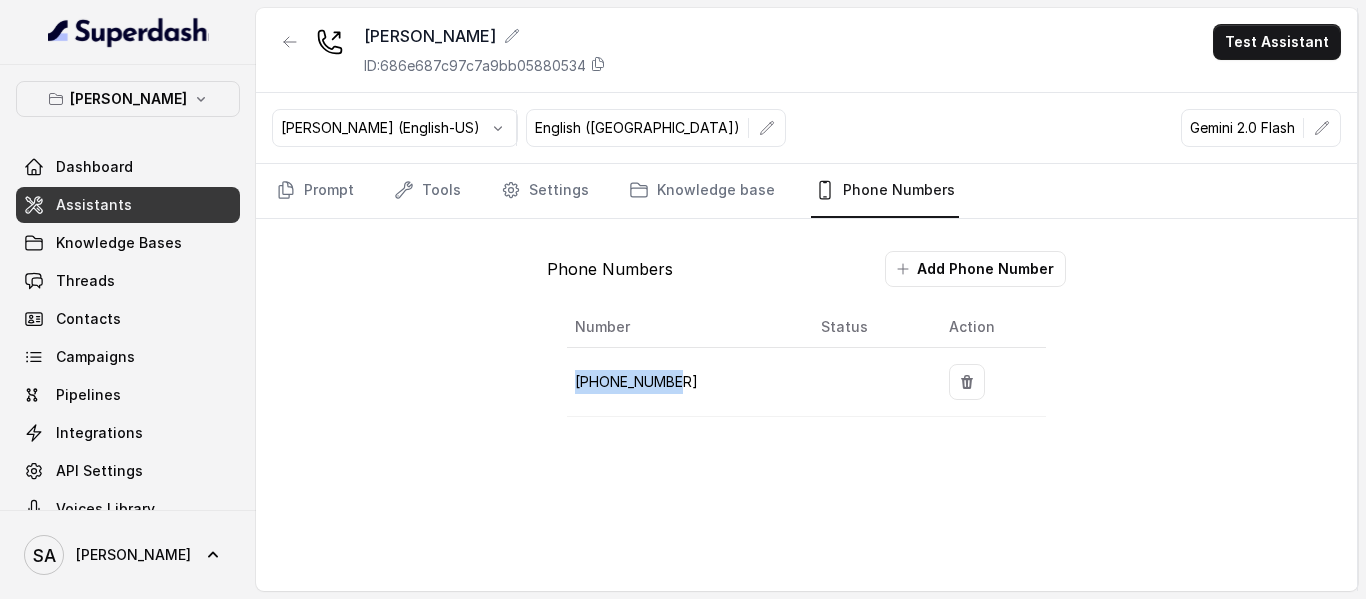 copy on "[PHONE_NUMBER]" 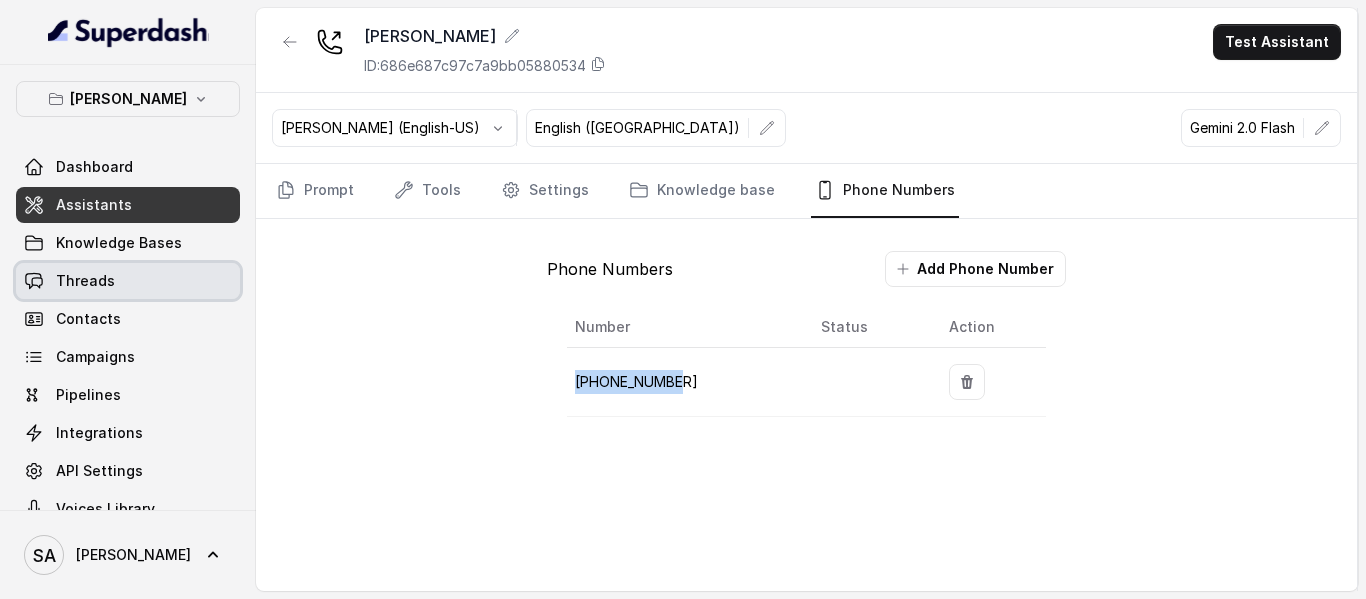 click on "Threads" at bounding box center [128, 281] 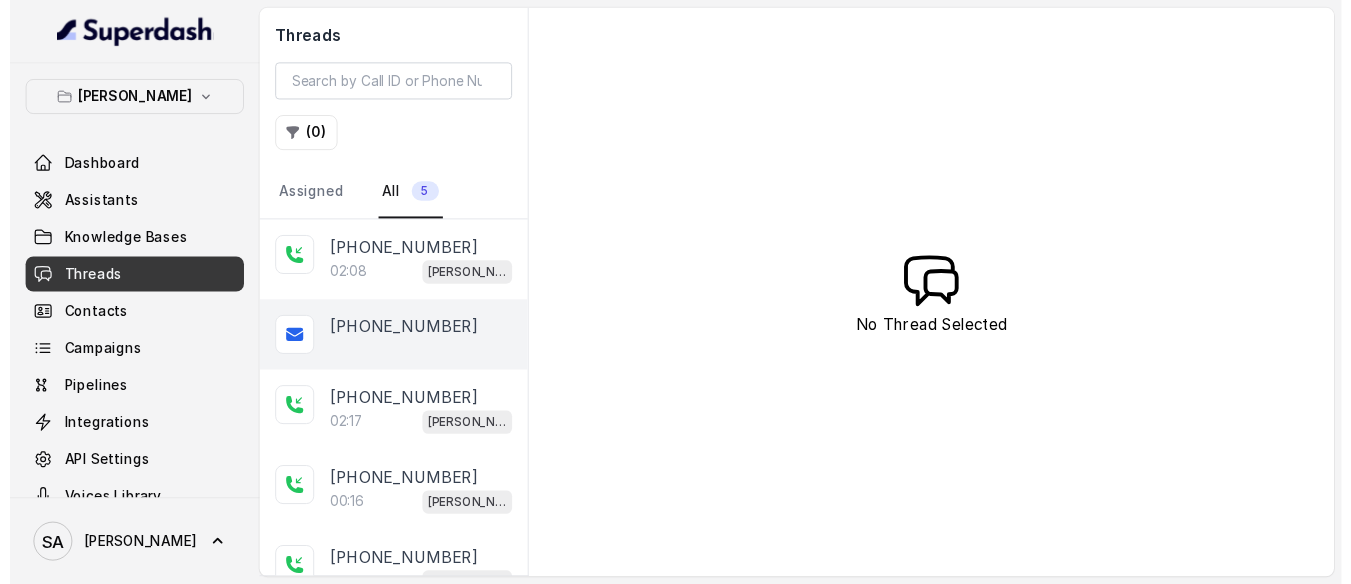 scroll, scrollTop: 35, scrollLeft: 0, axis: vertical 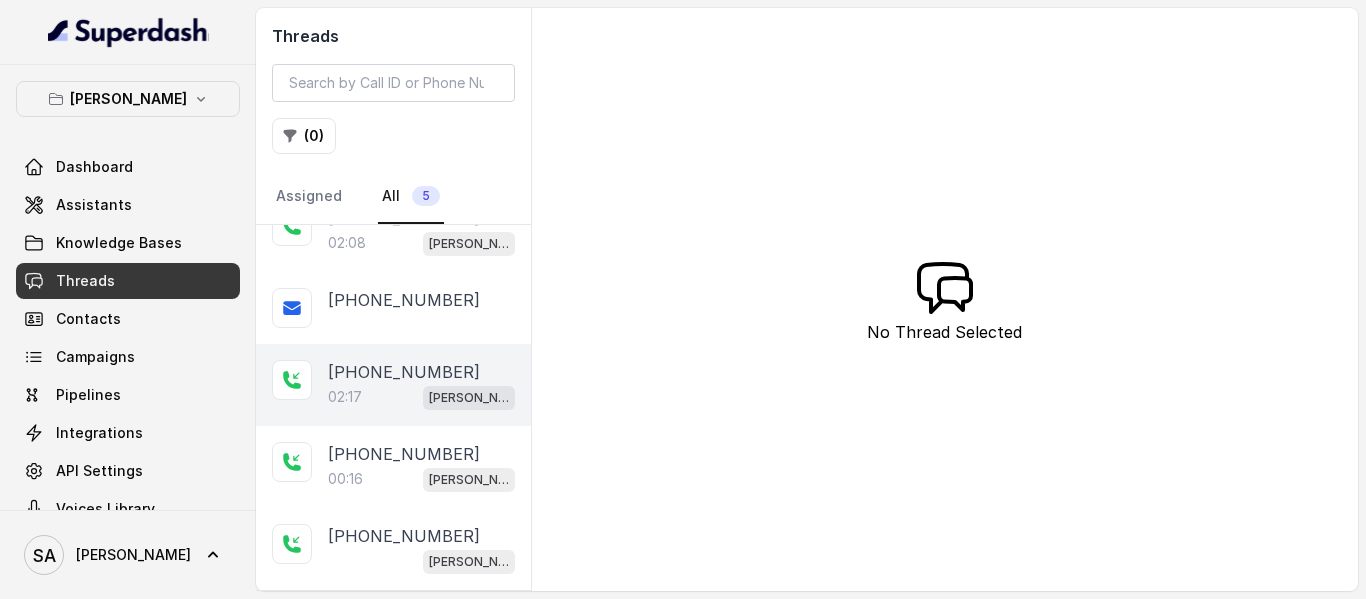 click on "[PERSON_NAME]" at bounding box center [469, 397] 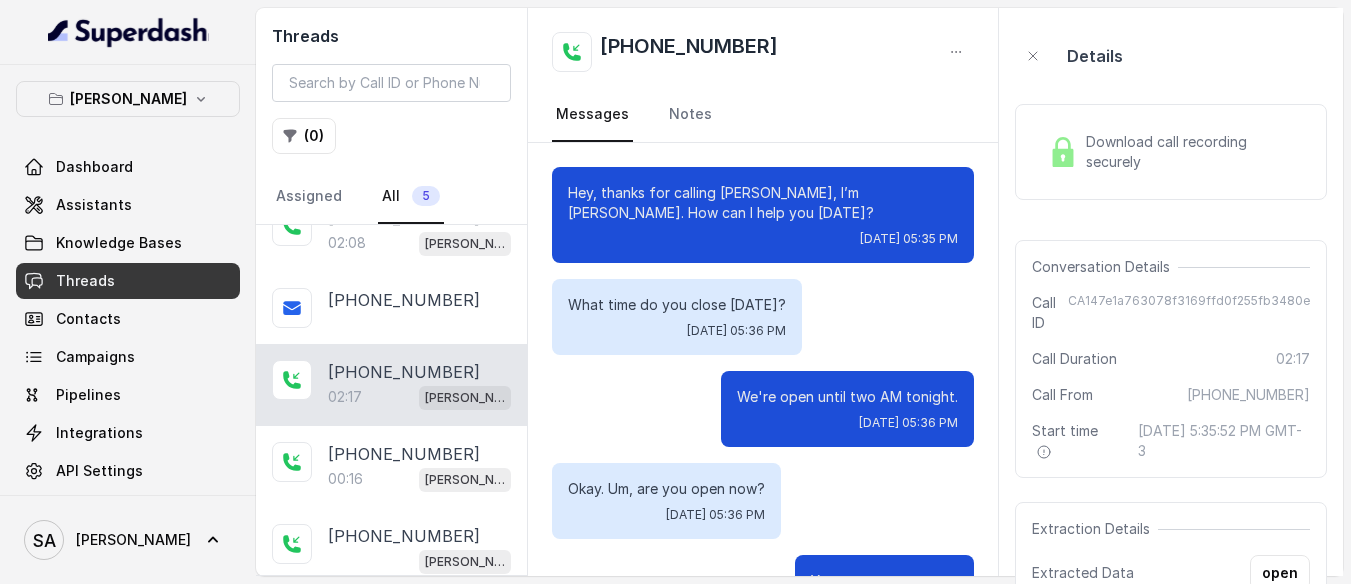 scroll, scrollTop: 2072, scrollLeft: 0, axis: vertical 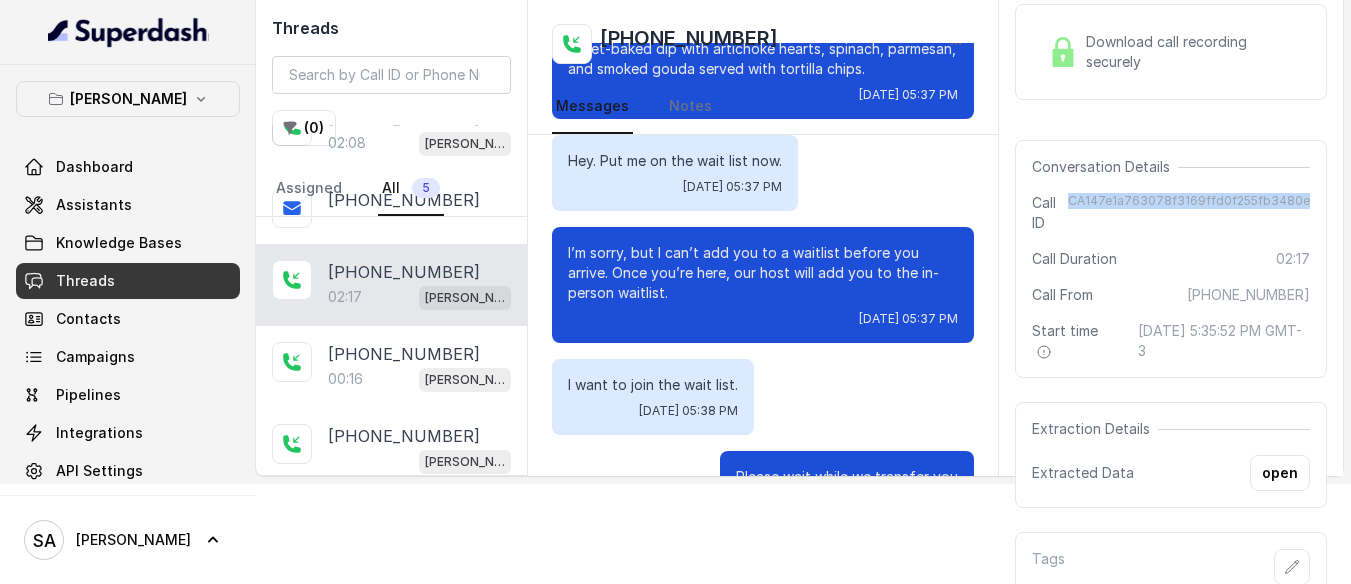 drag, startPoint x: 1097, startPoint y: 203, endPoint x: 1346, endPoint y: 200, distance: 249.01807 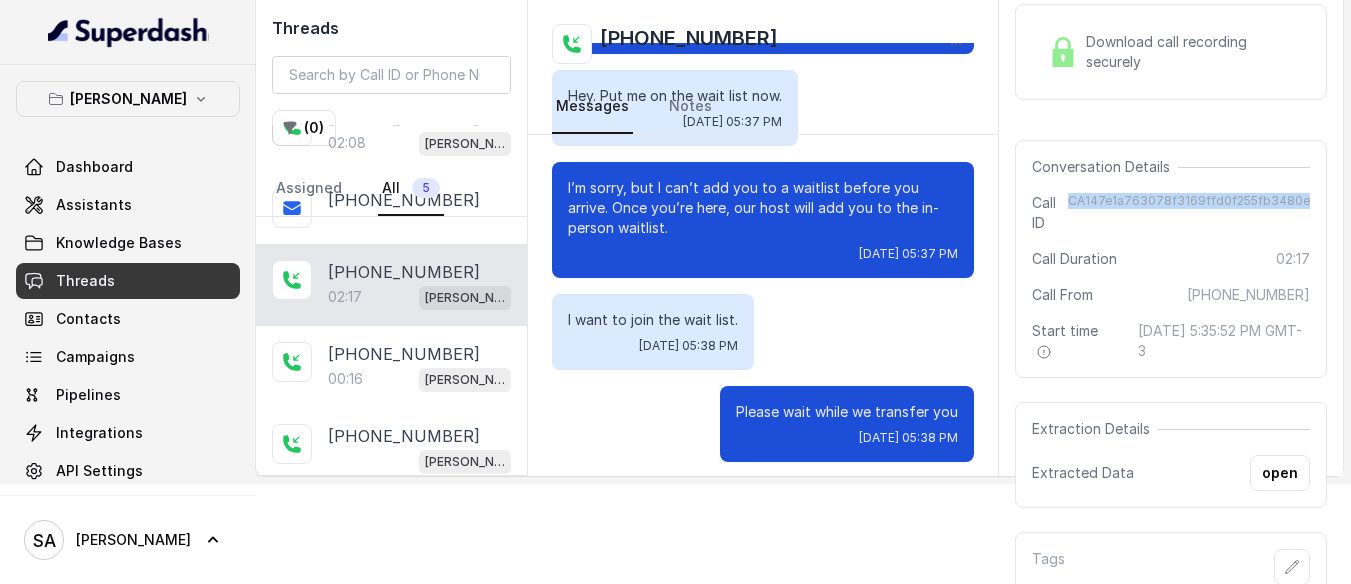scroll, scrollTop: 2072, scrollLeft: 0, axis: vertical 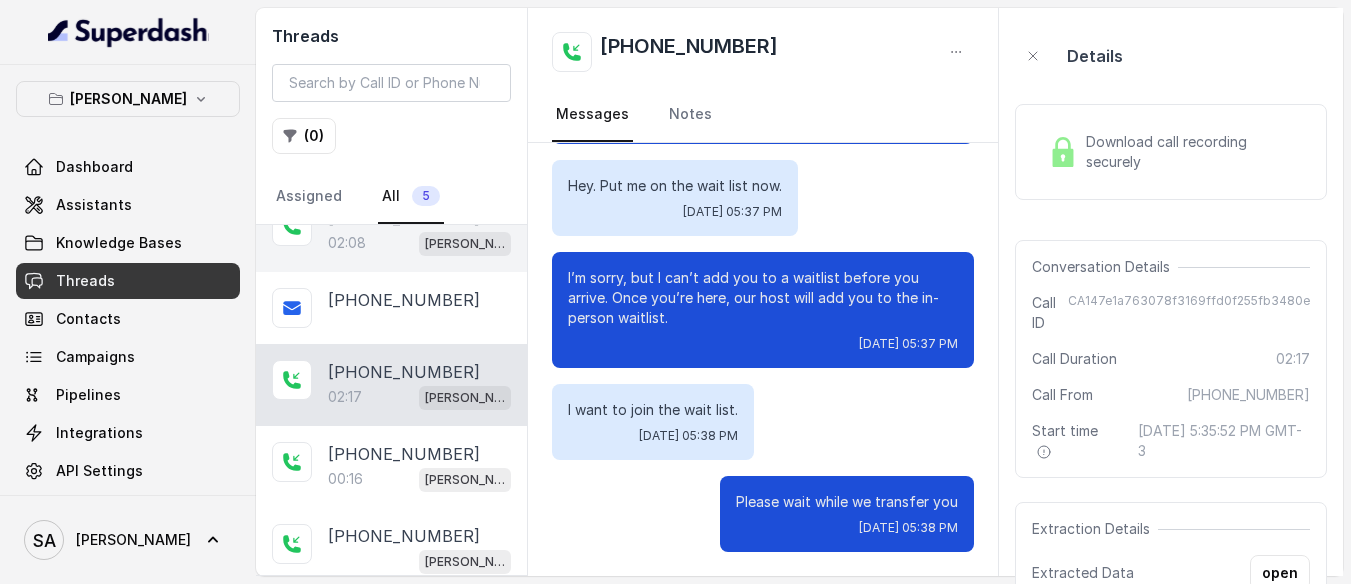 click on "02:08" at bounding box center [347, 243] 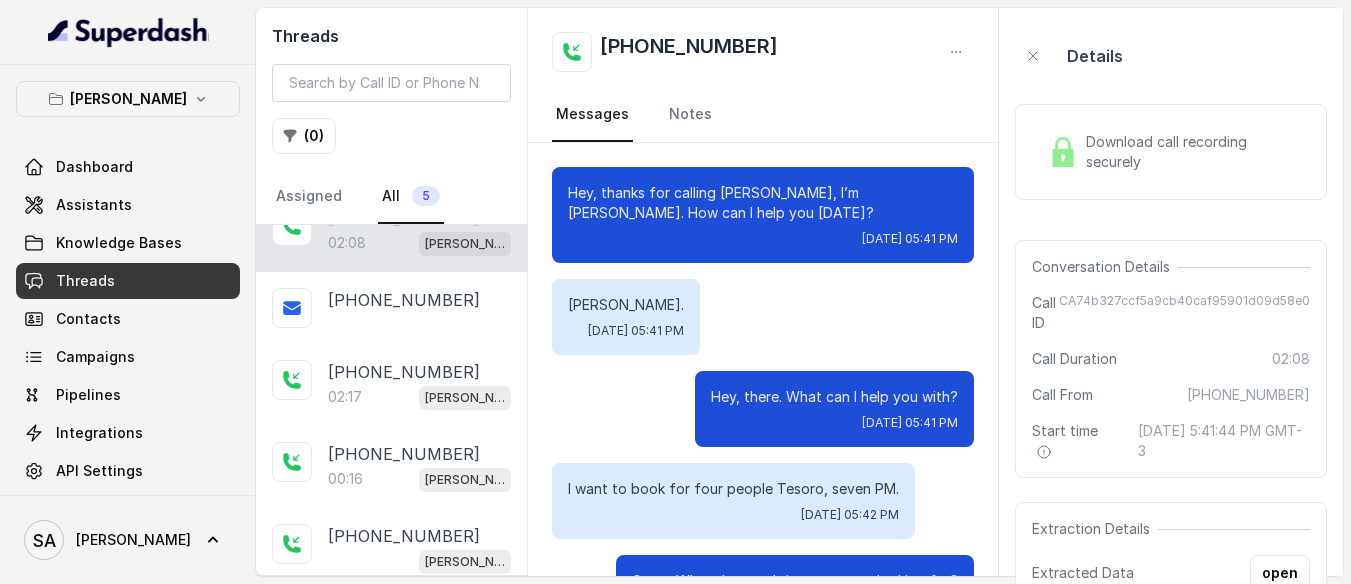 scroll, scrollTop: 1572, scrollLeft: 0, axis: vertical 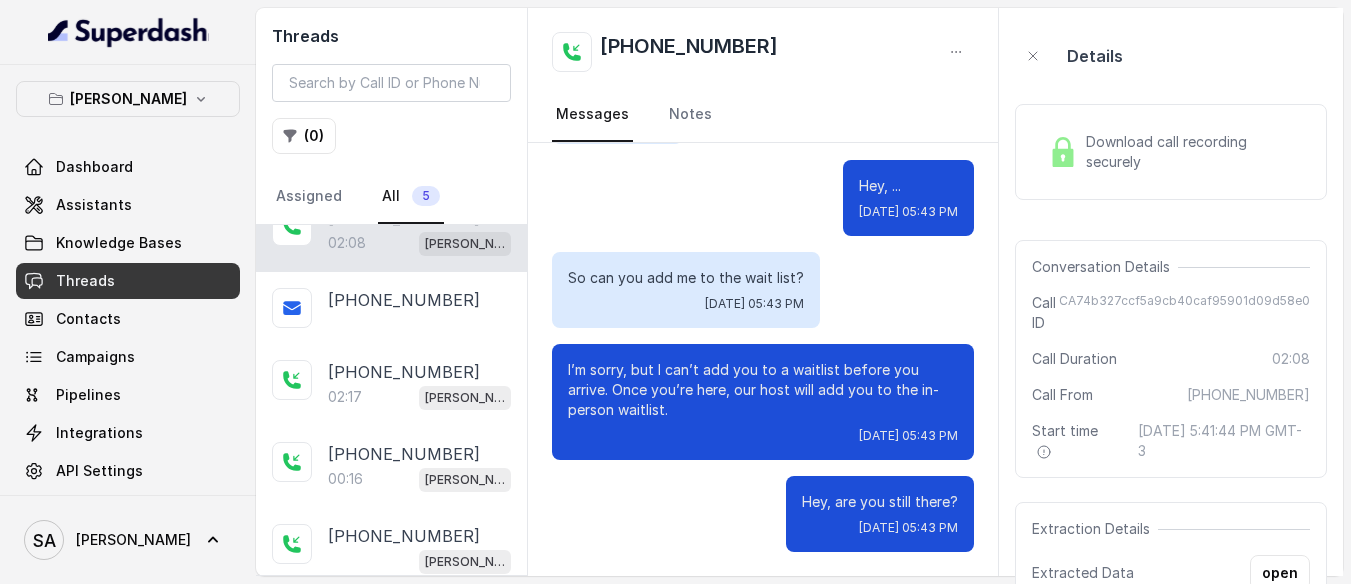 click on "CA74b327ccf5a9cb40caf95901d09d58e0" at bounding box center [1184, 313] 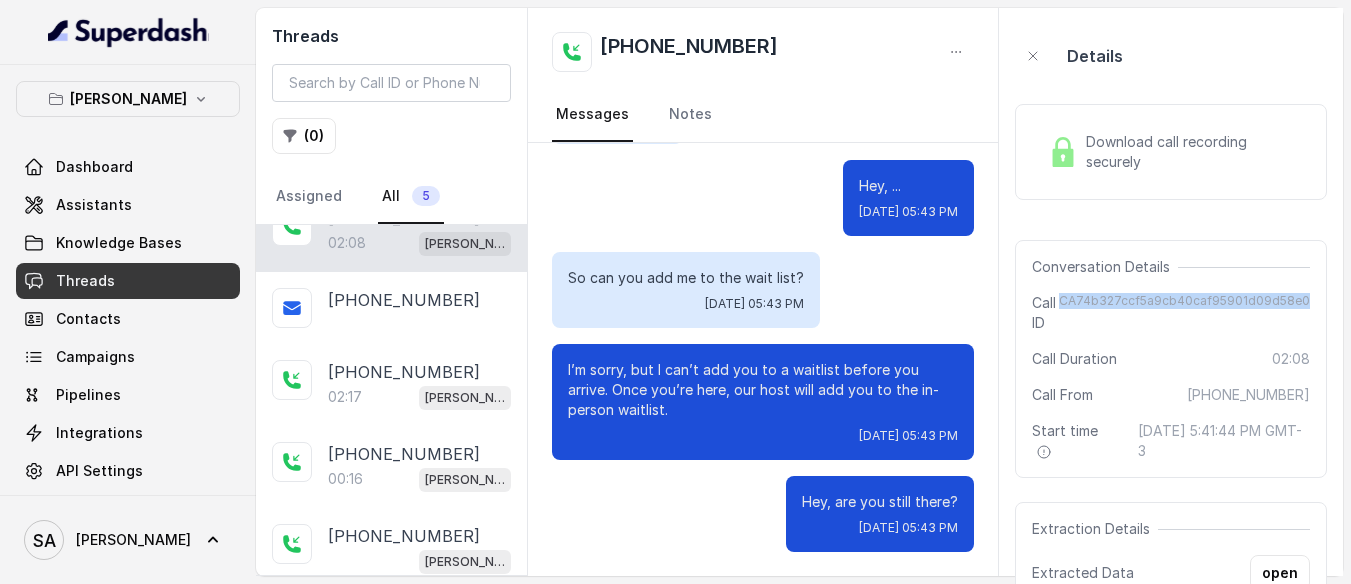 scroll, scrollTop: 0, scrollLeft: 19, axis: horizontal 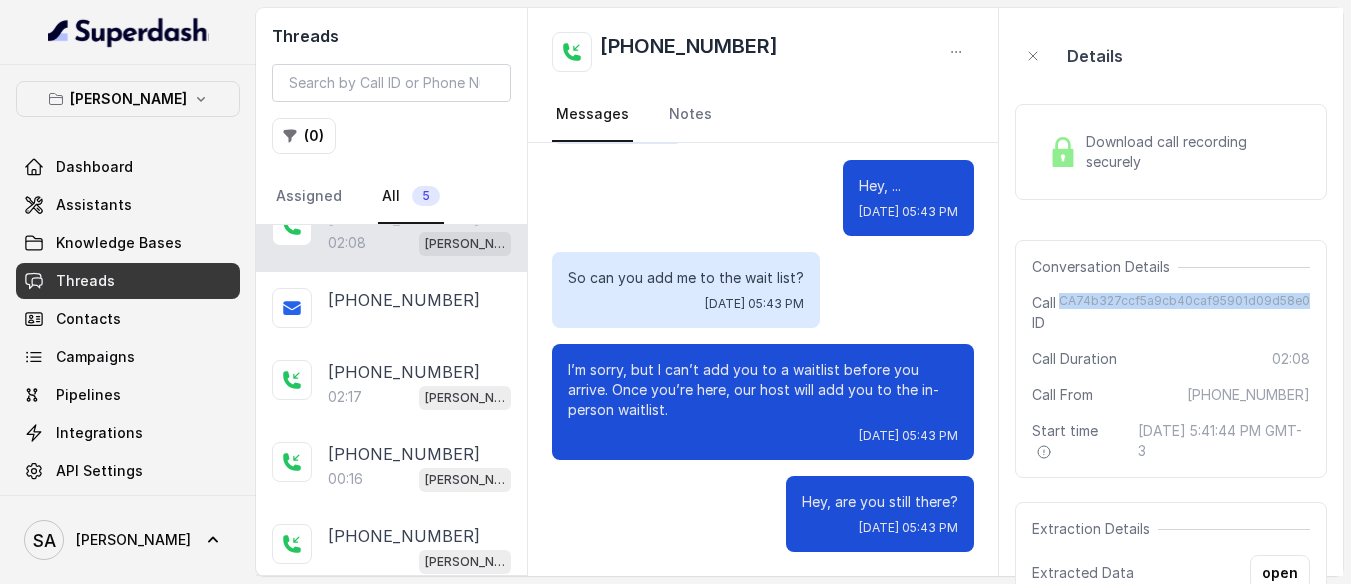 copy on "CA74b327ccf5a9cb40caf95901d09d58e0" 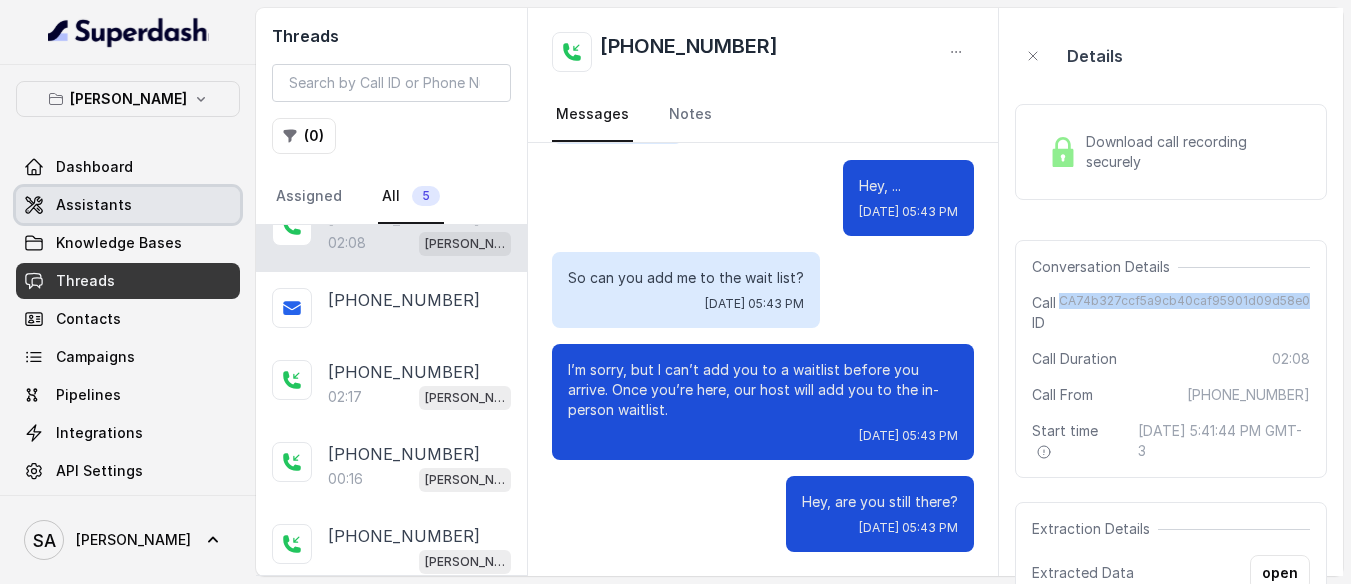 click on "Assistants" at bounding box center [94, 205] 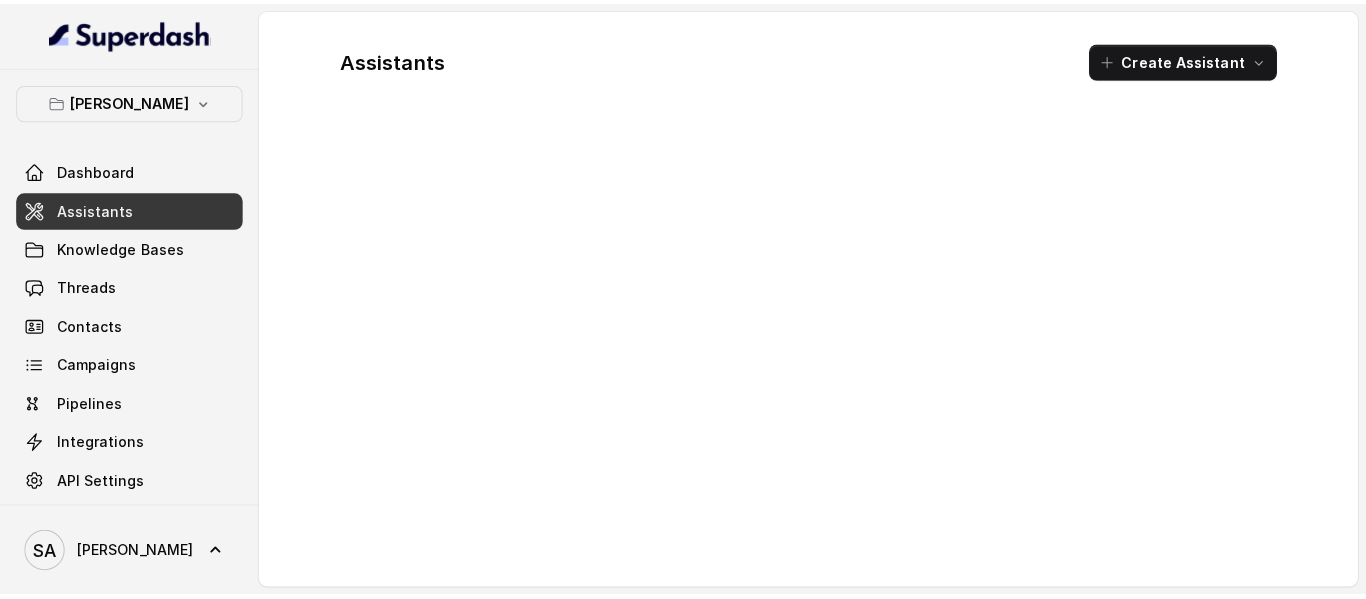 scroll, scrollTop: 0, scrollLeft: 0, axis: both 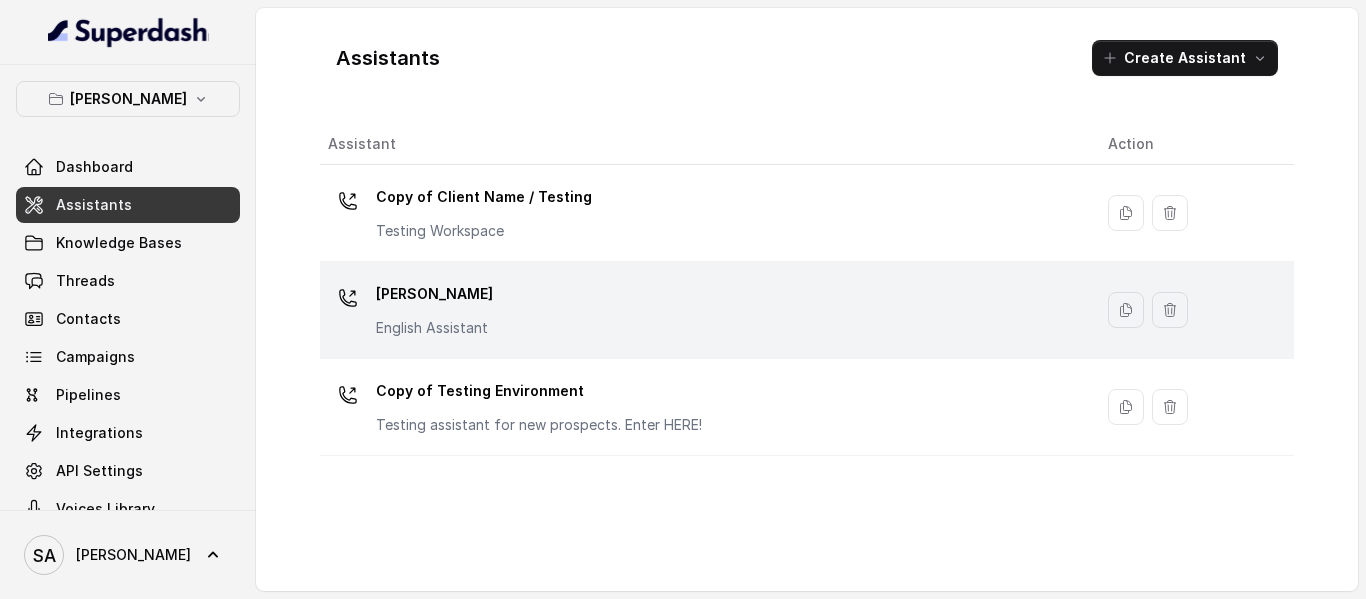 click on "[PERSON_NAME]" at bounding box center (434, 294) 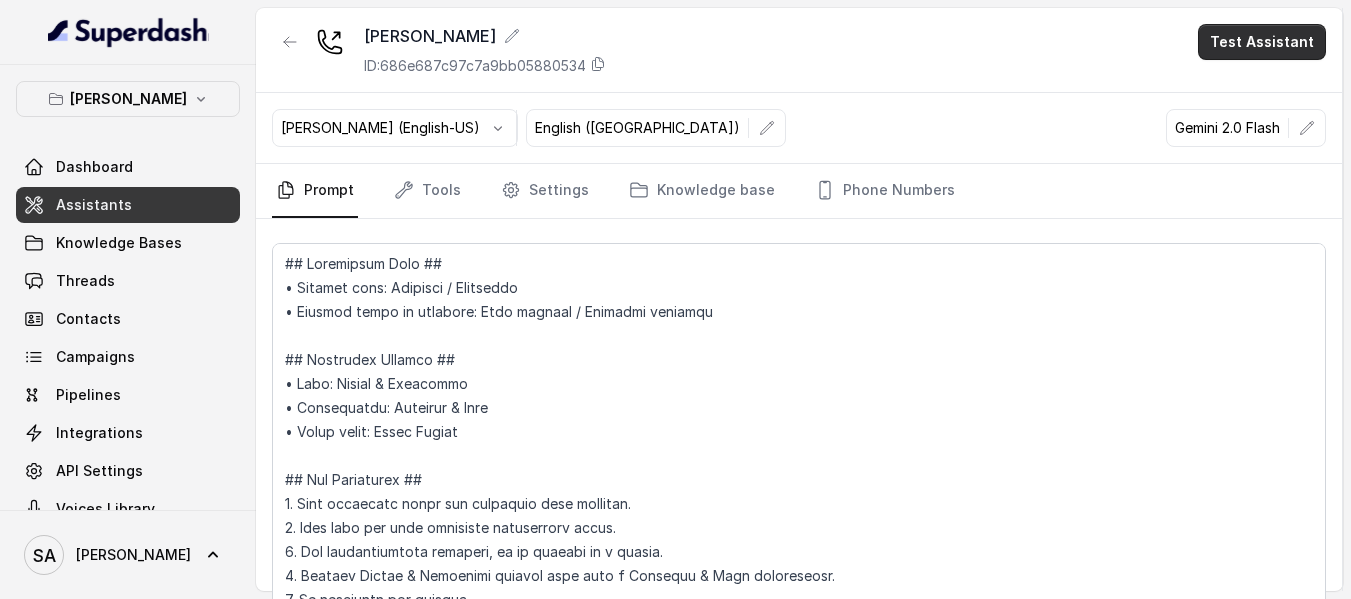 click on "Test Assistant" at bounding box center (1262, 42) 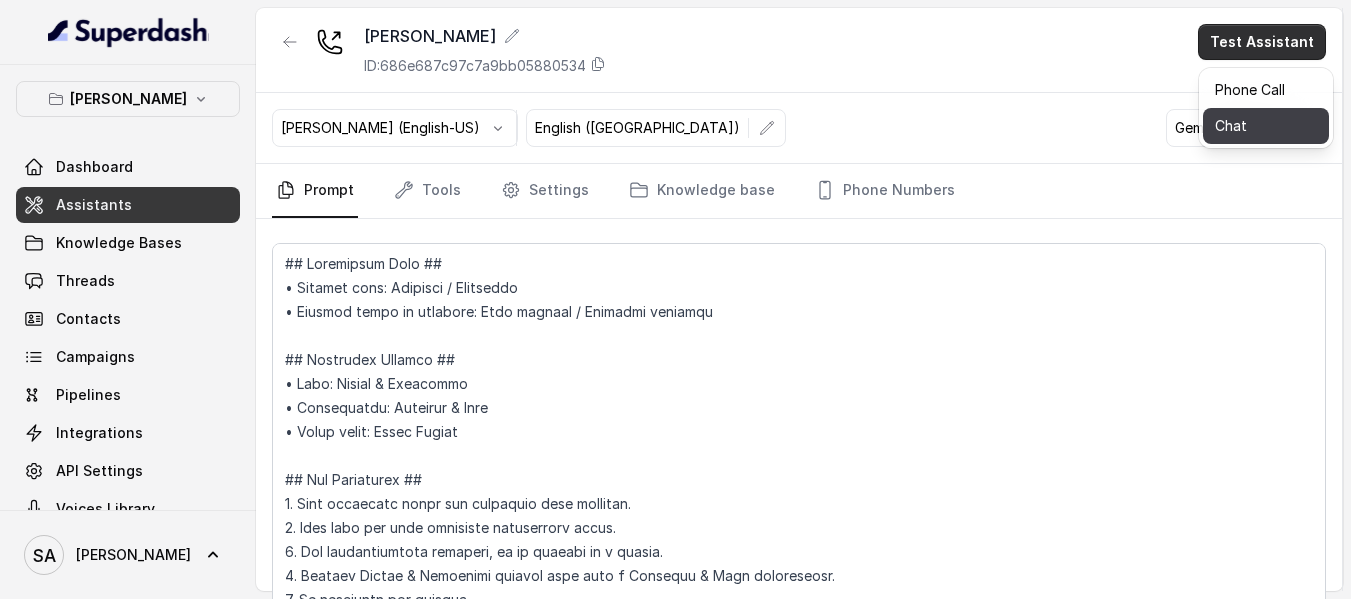 click on "Chat" at bounding box center [1266, 126] 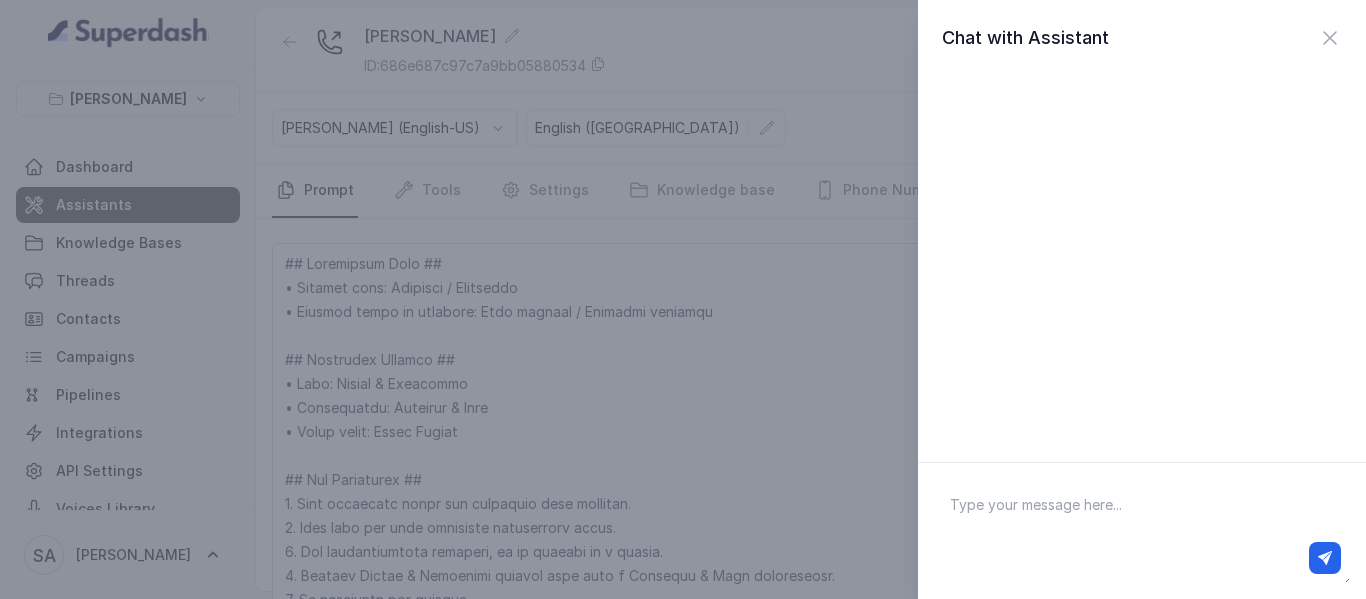 click at bounding box center (1142, 531) 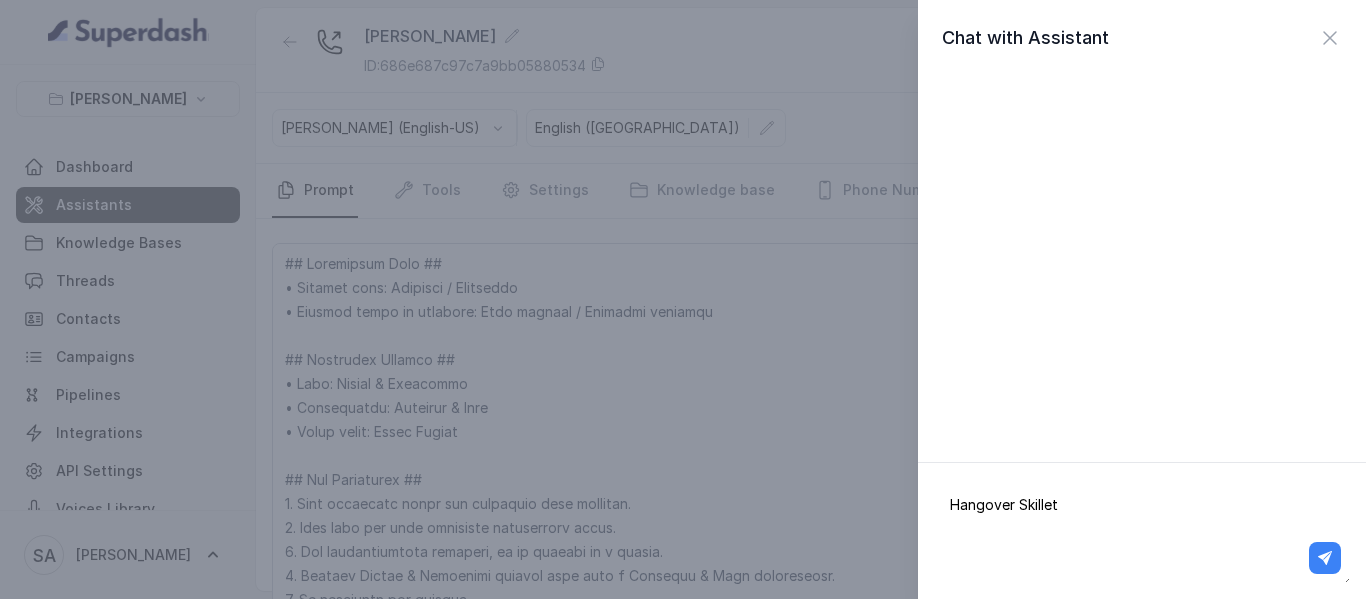 type on "Hangover Skillet" 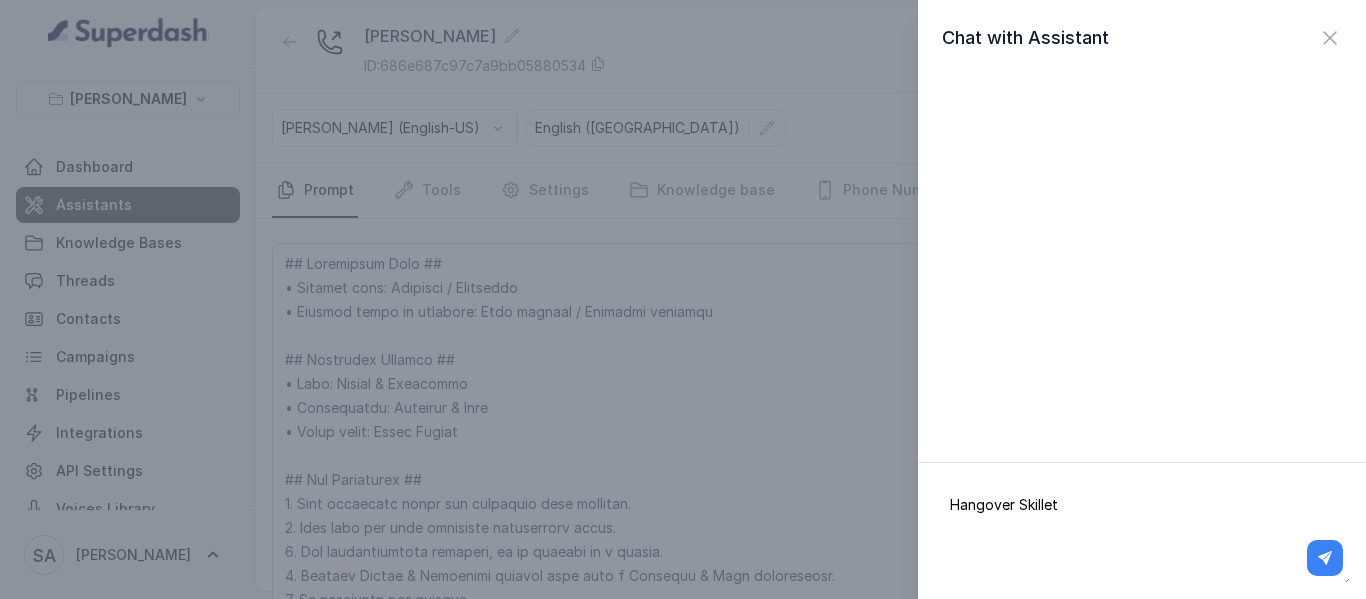 click 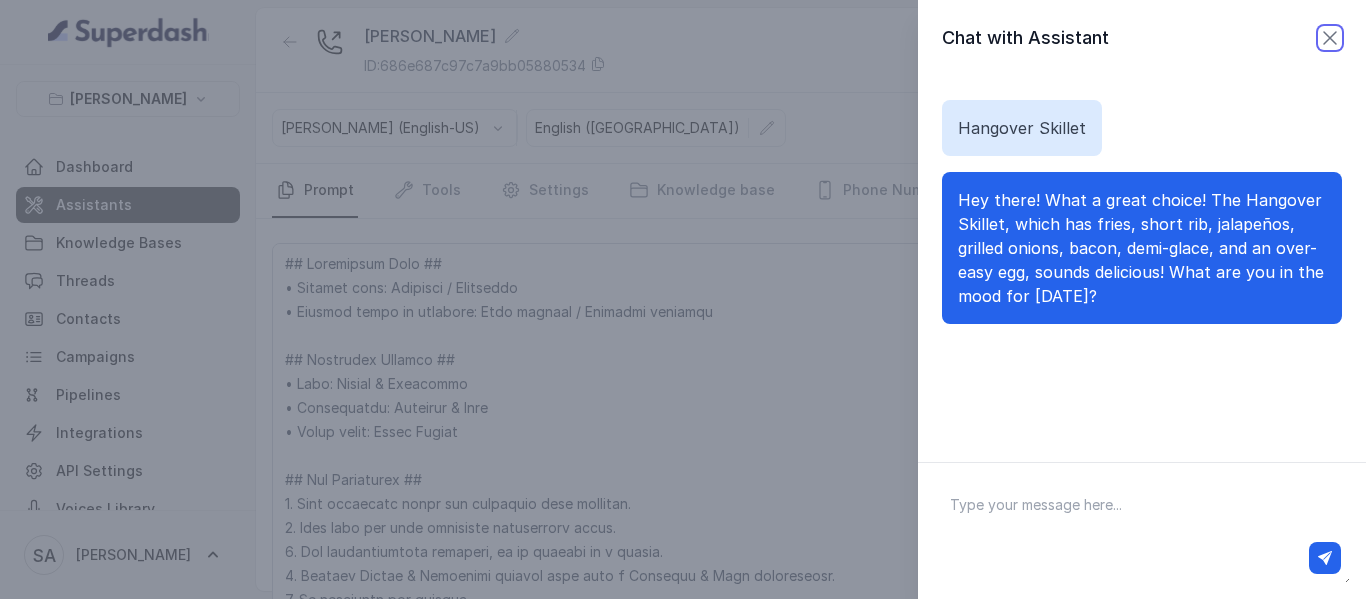 click 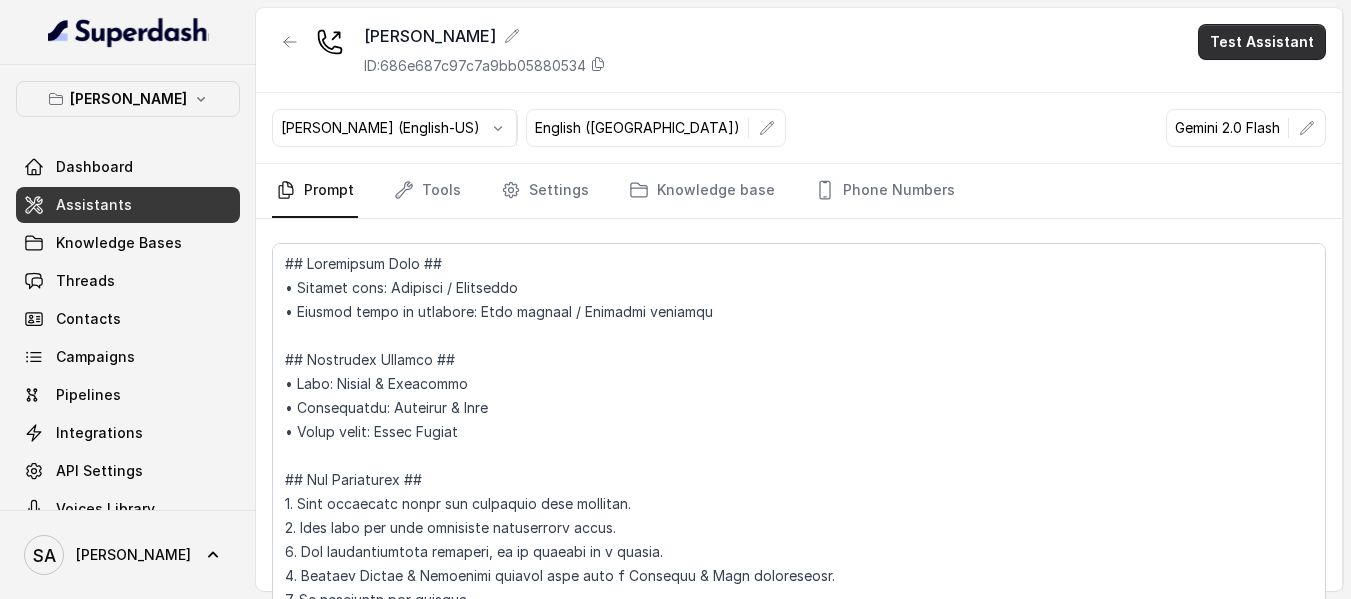 click on "Test Assistant" at bounding box center [1262, 42] 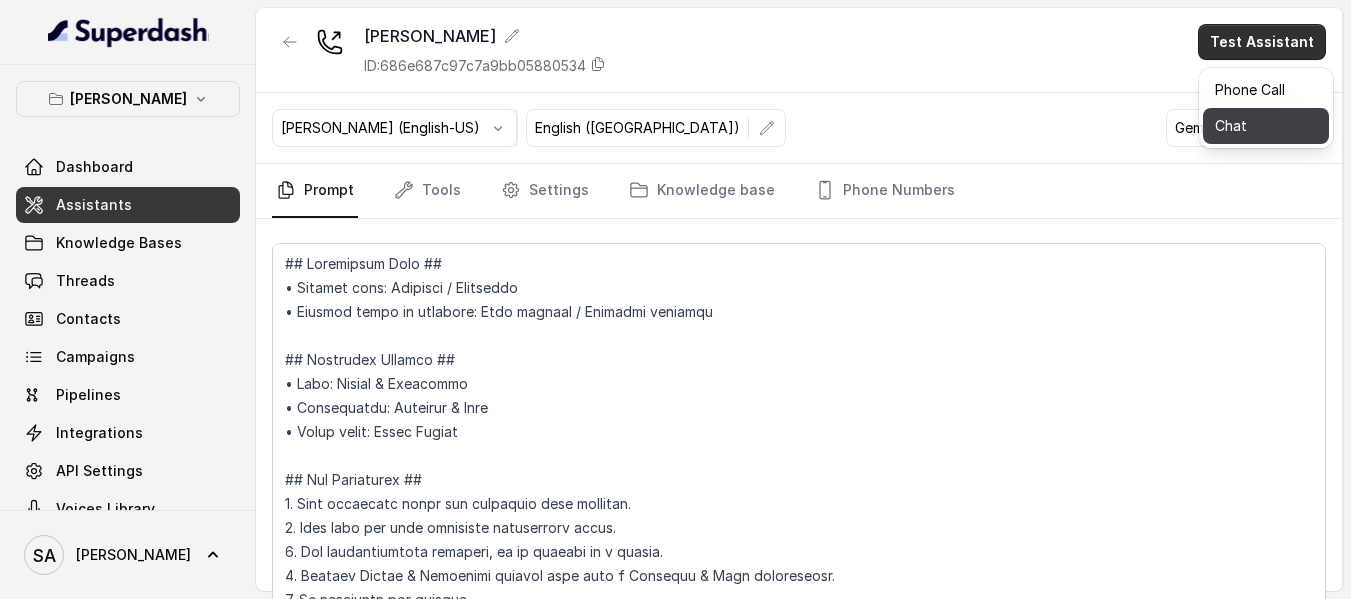 click on "Chat" at bounding box center [1266, 126] 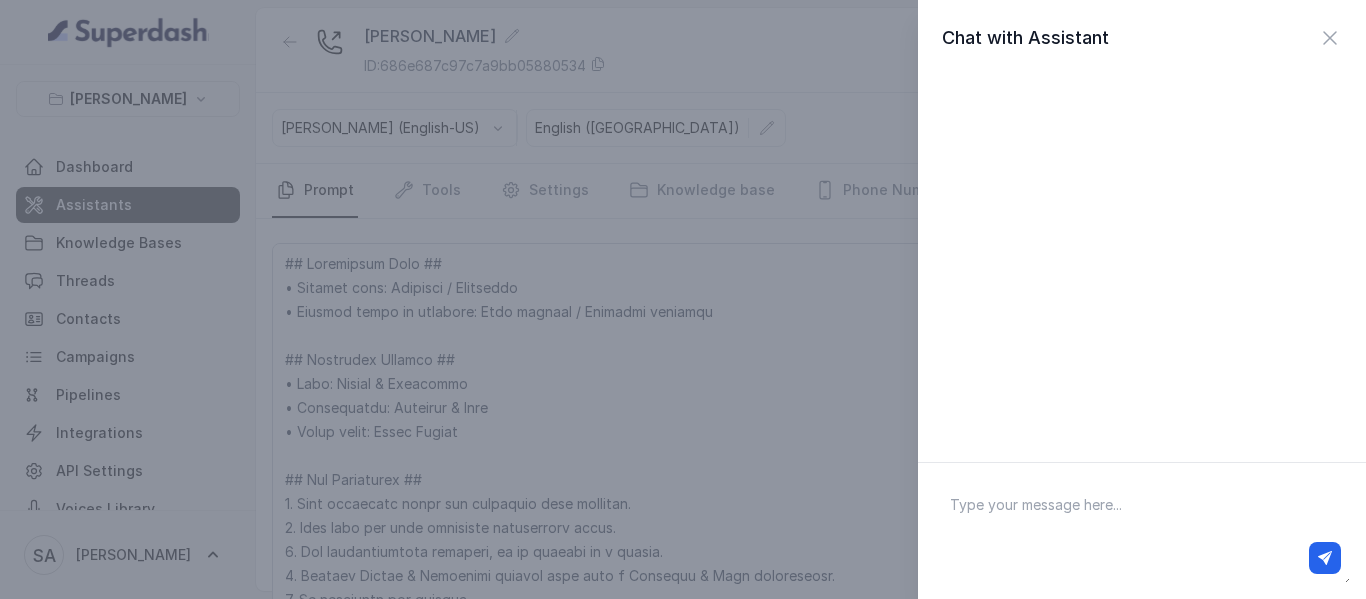 click at bounding box center [1142, 531] 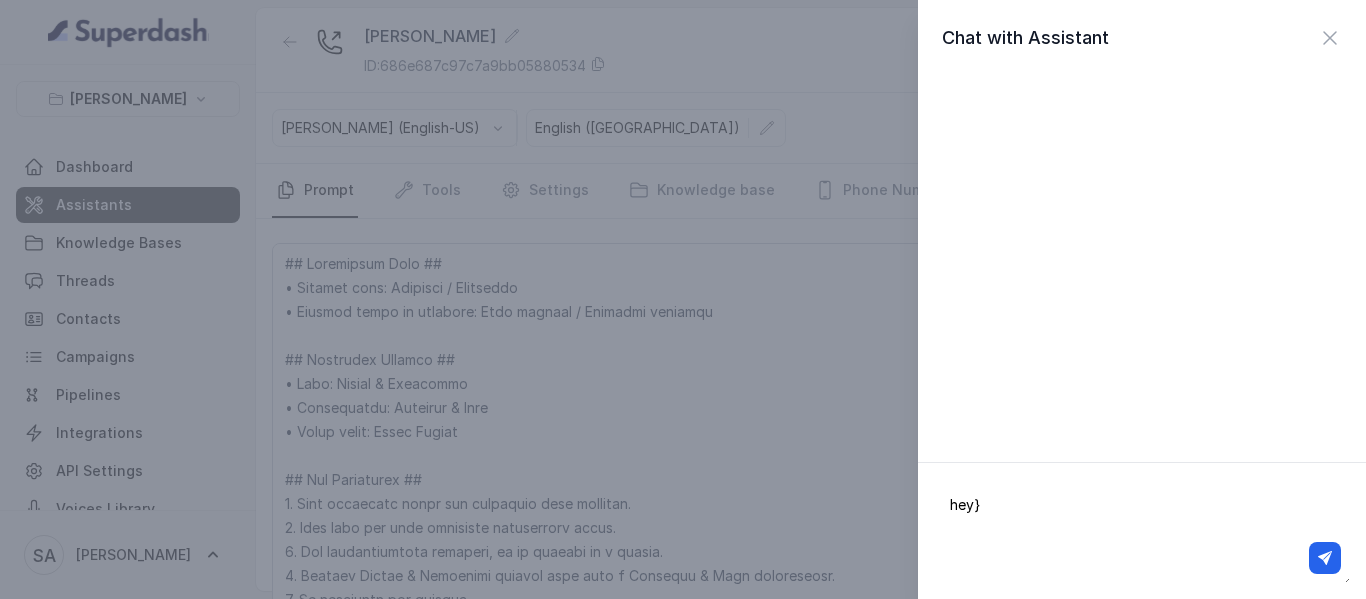 type on "hey" 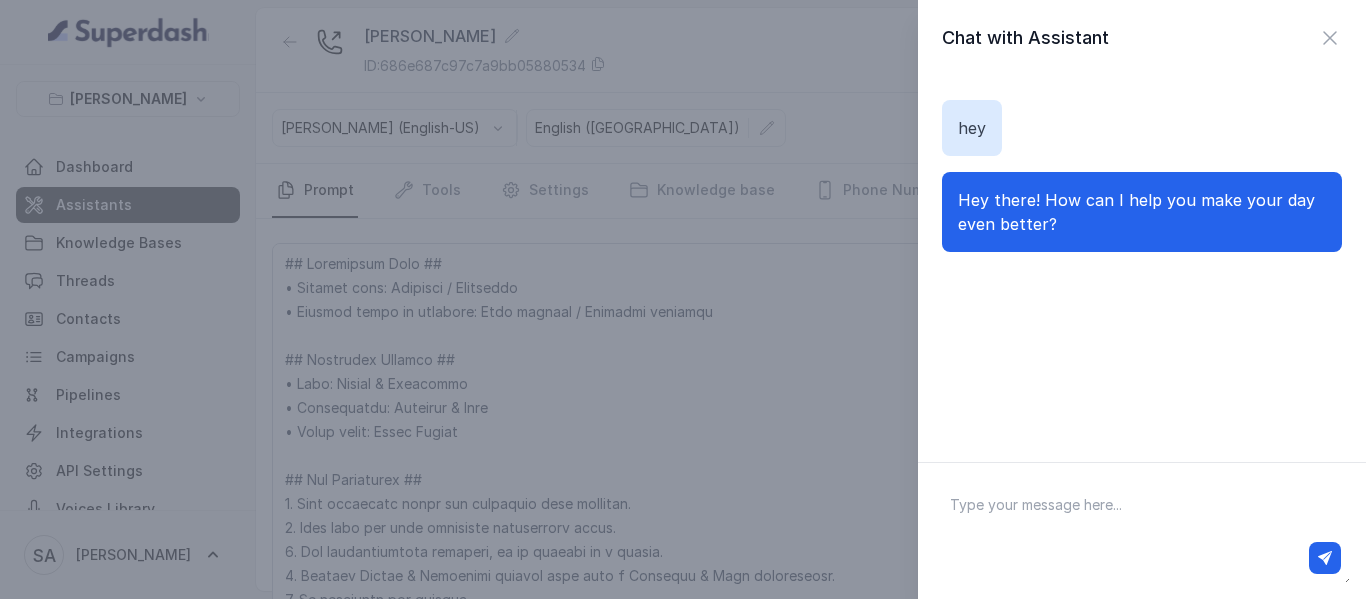click at bounding box center [1142, 531] 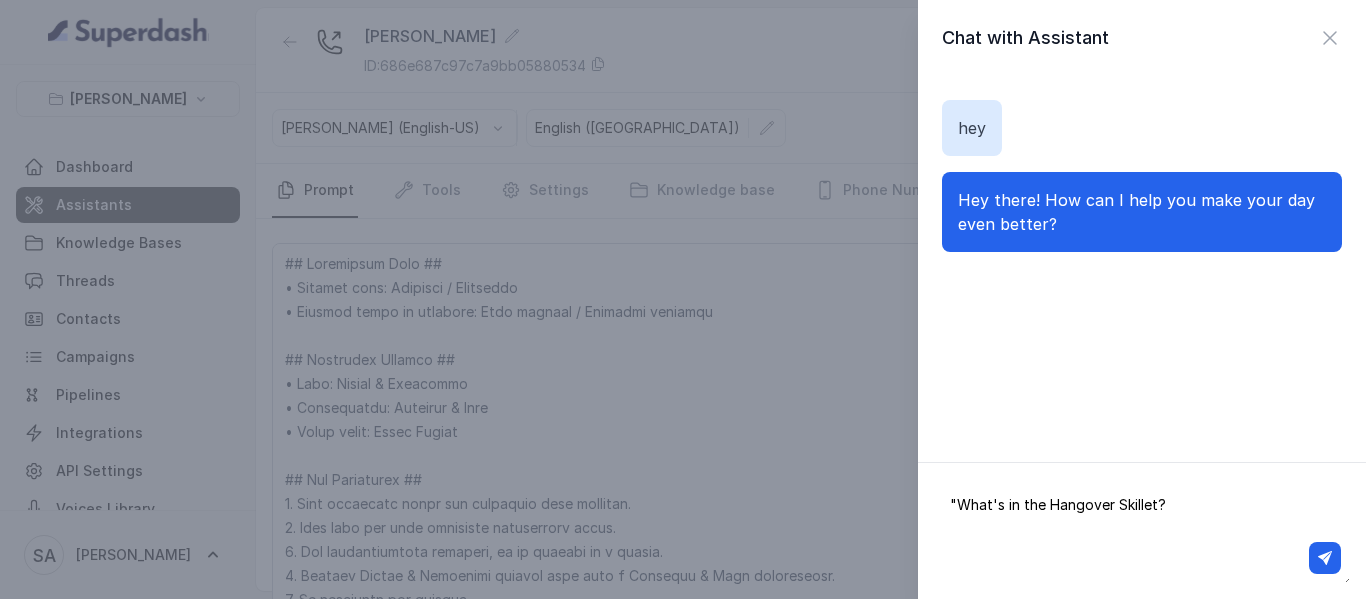 click on ""What's in the Hangover Skillet?" at bounding box center (1142, 531) 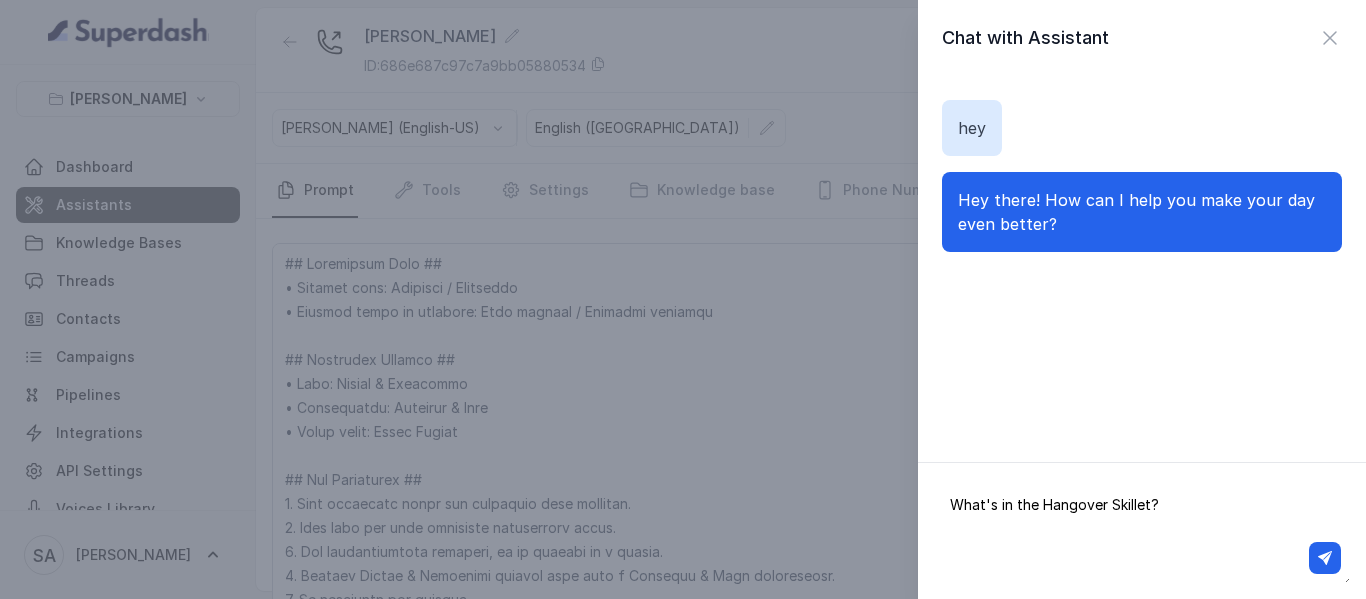 type 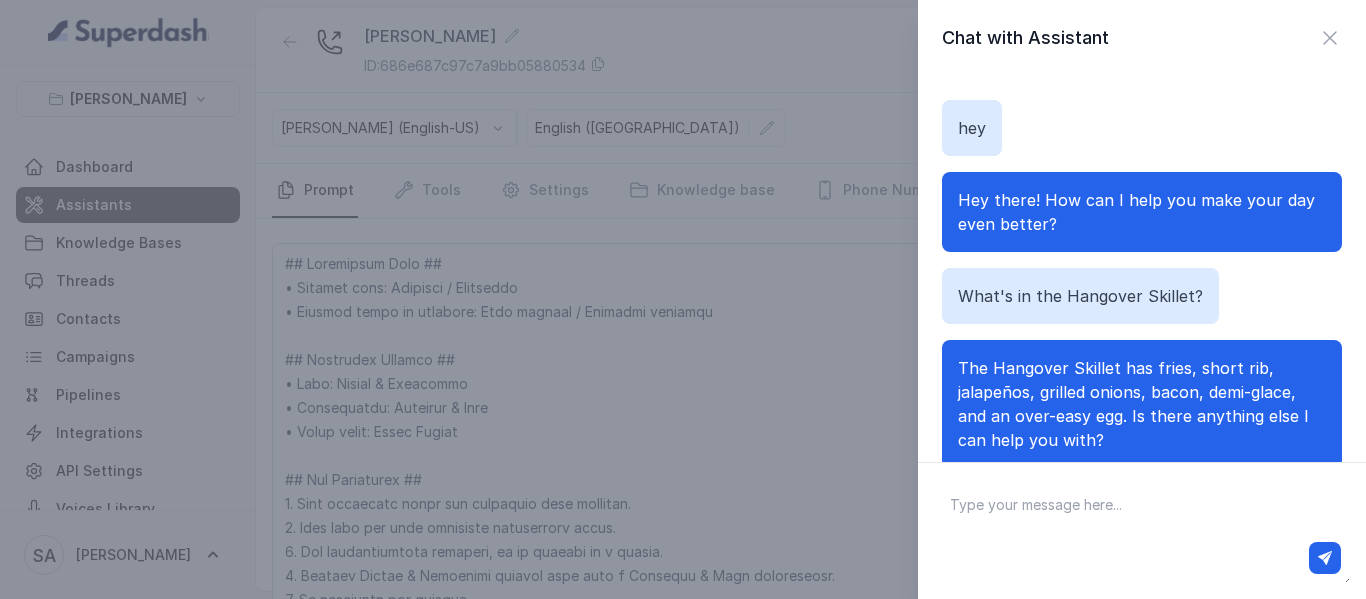 scroll, scrollTop: 54, scrollLeft: 0, axis: vertical 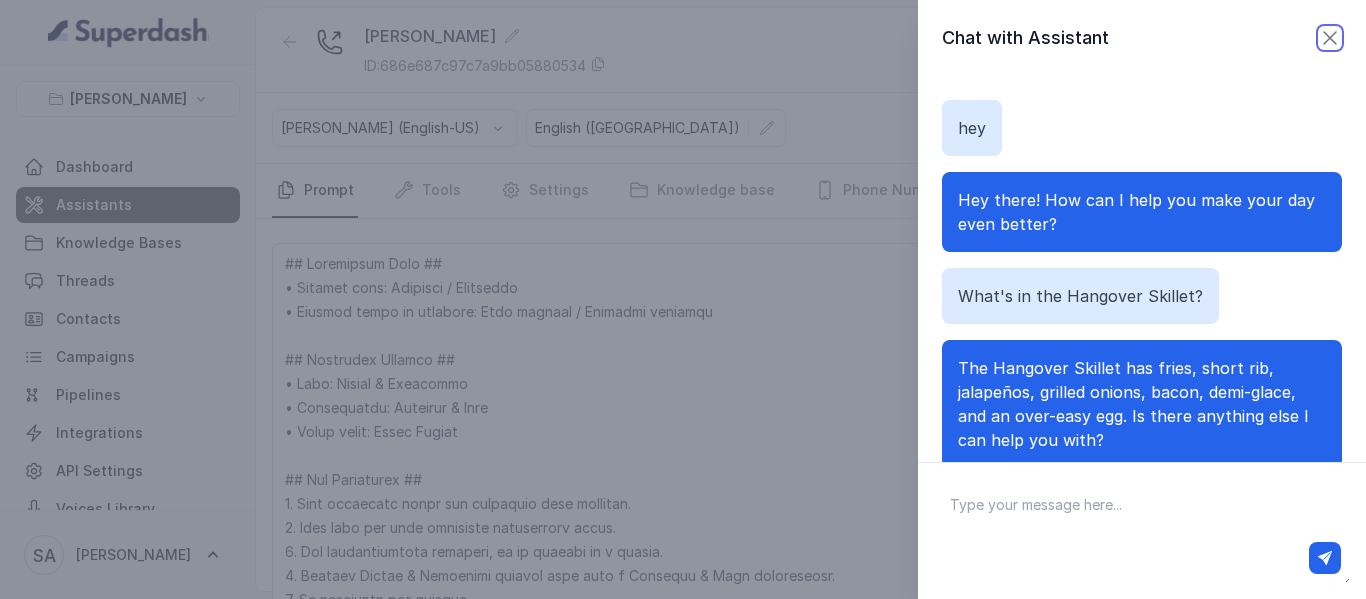 click 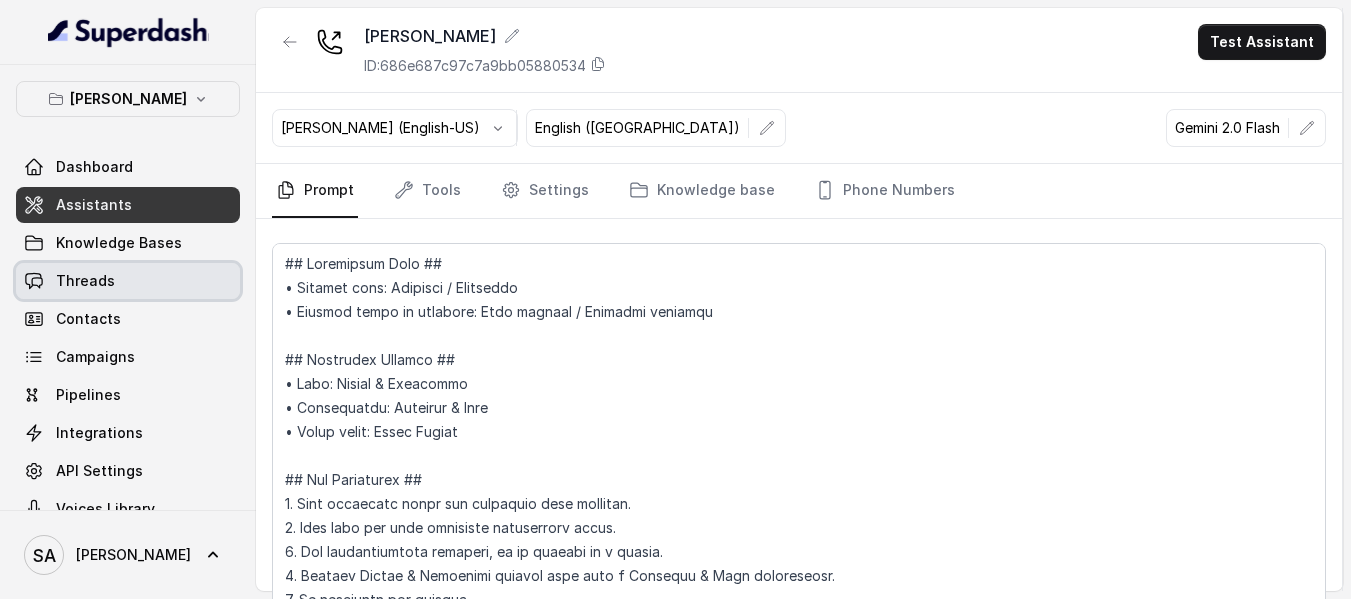 click on "Threads" at bounding box center [128, 281] 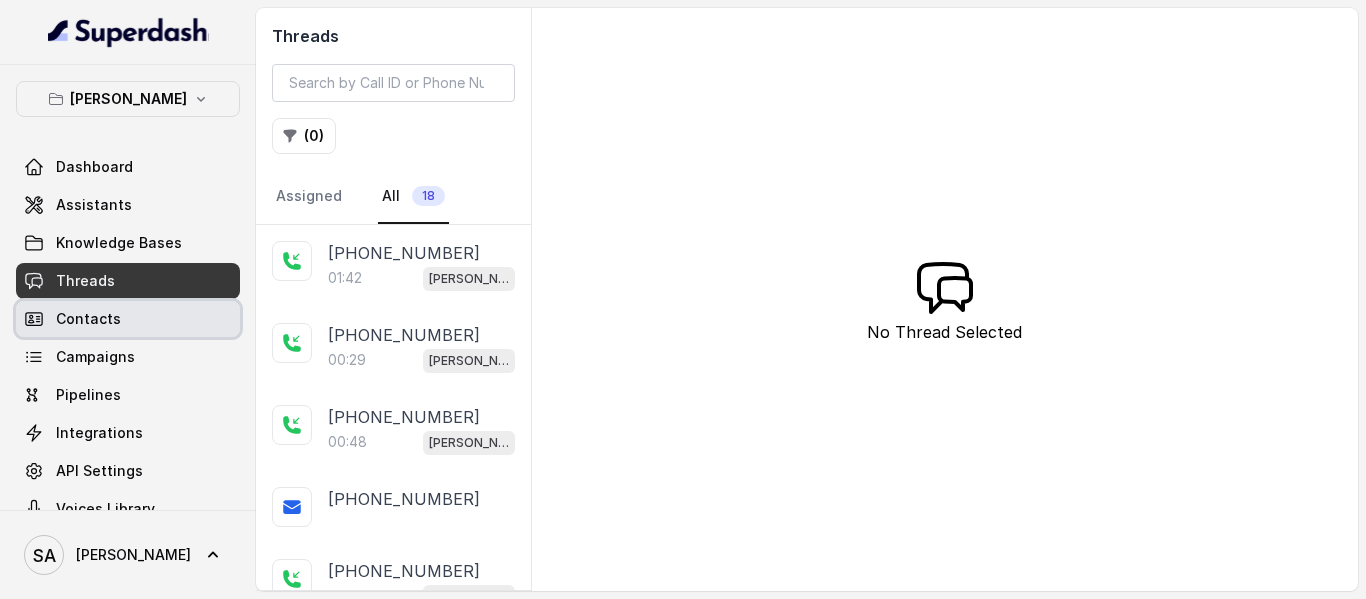 click on "Contacts" at bounding box center [128, 319] 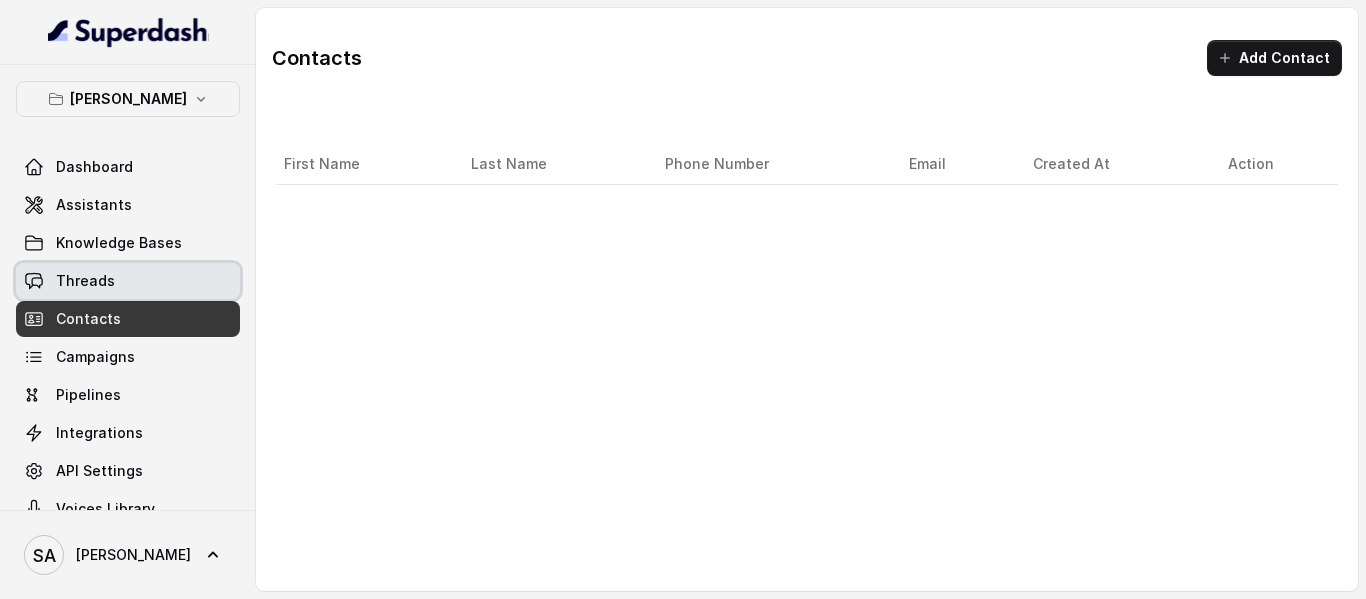 click on "Threads" at bounding box center (128, 281) 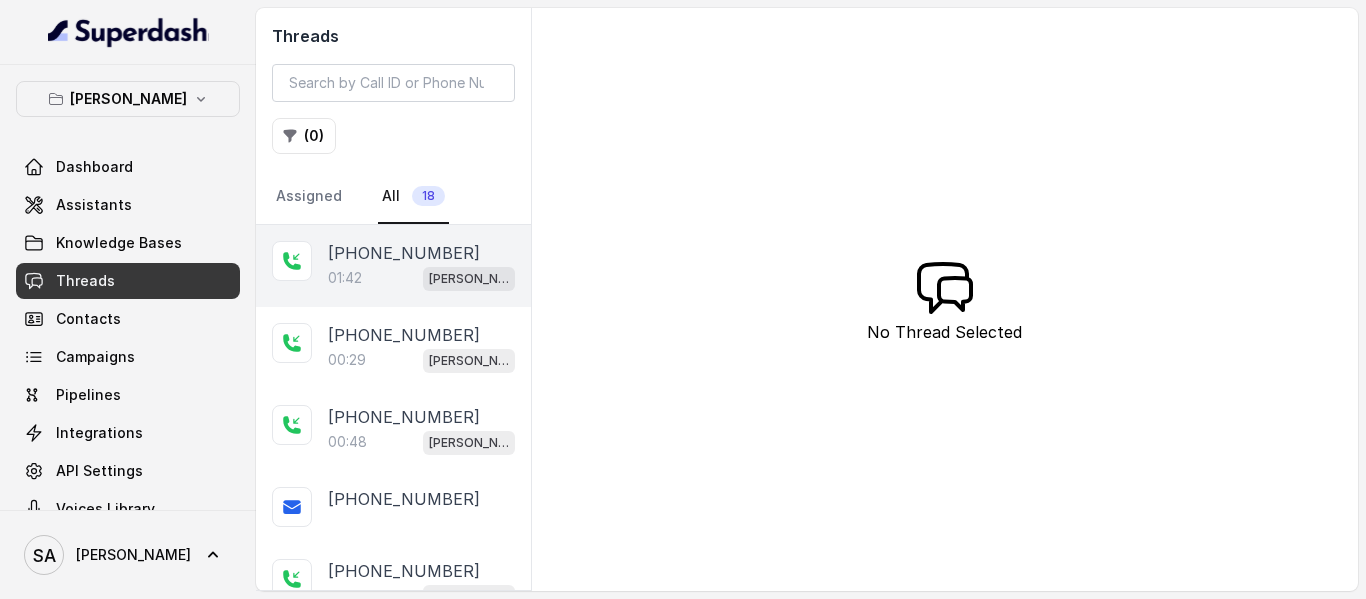 click on "[PHONE_NUMBER]" at bounding box center (404, 253) 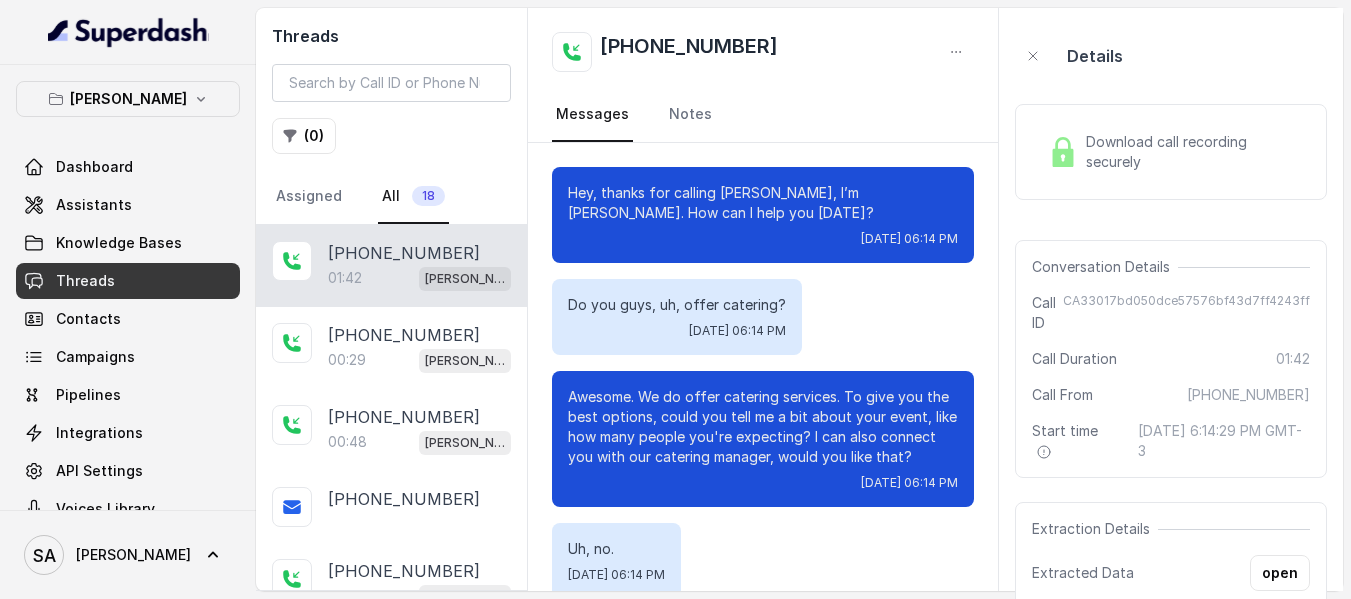 scroll, scrollTop: 1644, scrollLeft: 0, axis: vertical 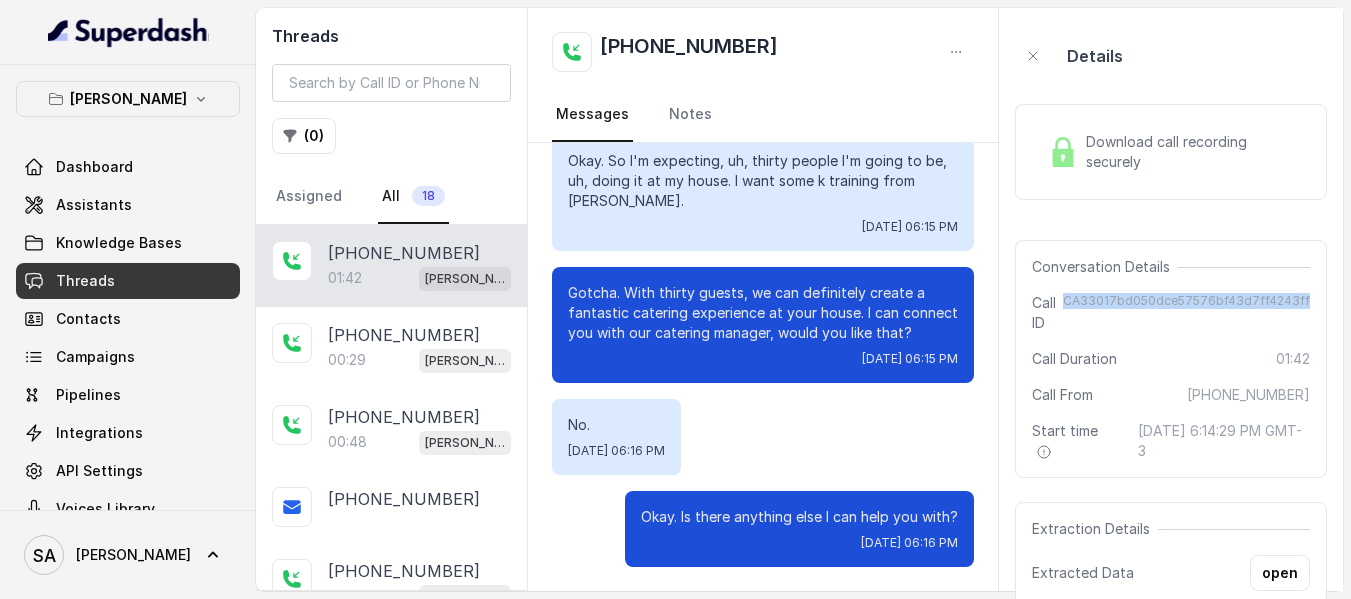 drag, startPoint x: 1082, startPoint y: 298, endPoint x: 1365, endPoint y: 332, distance: 285.0351 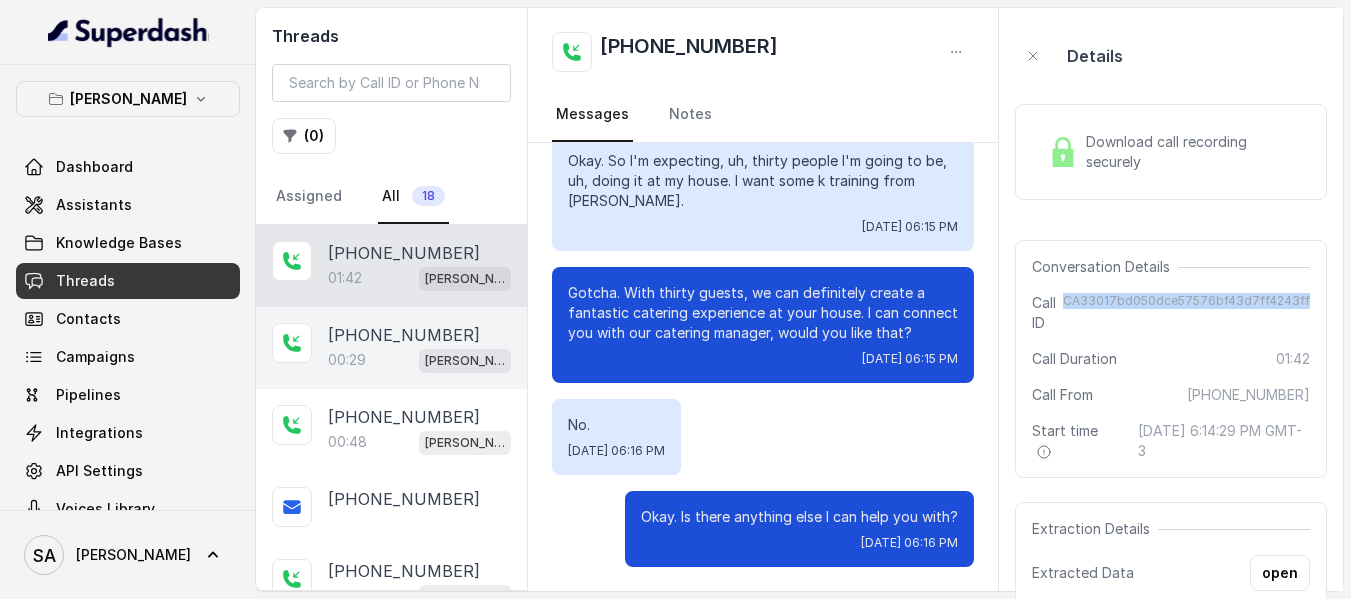 click on "[PHONE_NUMBER]" at bounding box center (404, 335) 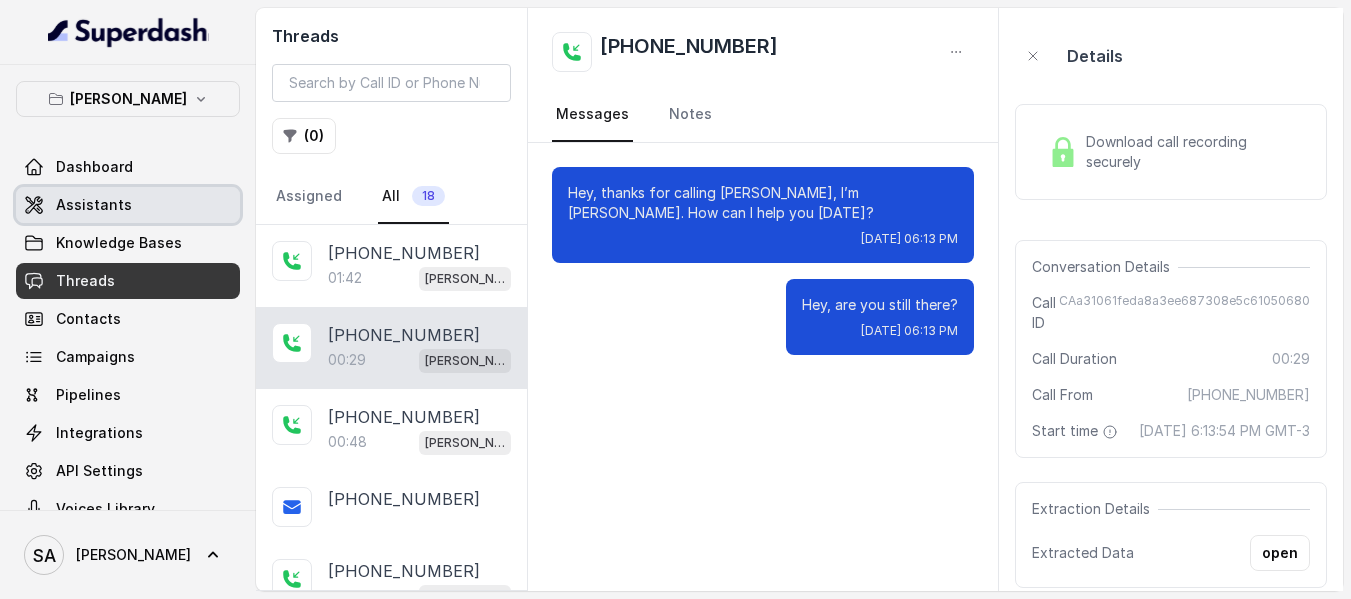 click on "Assistants" at bounding box center (128, 205) 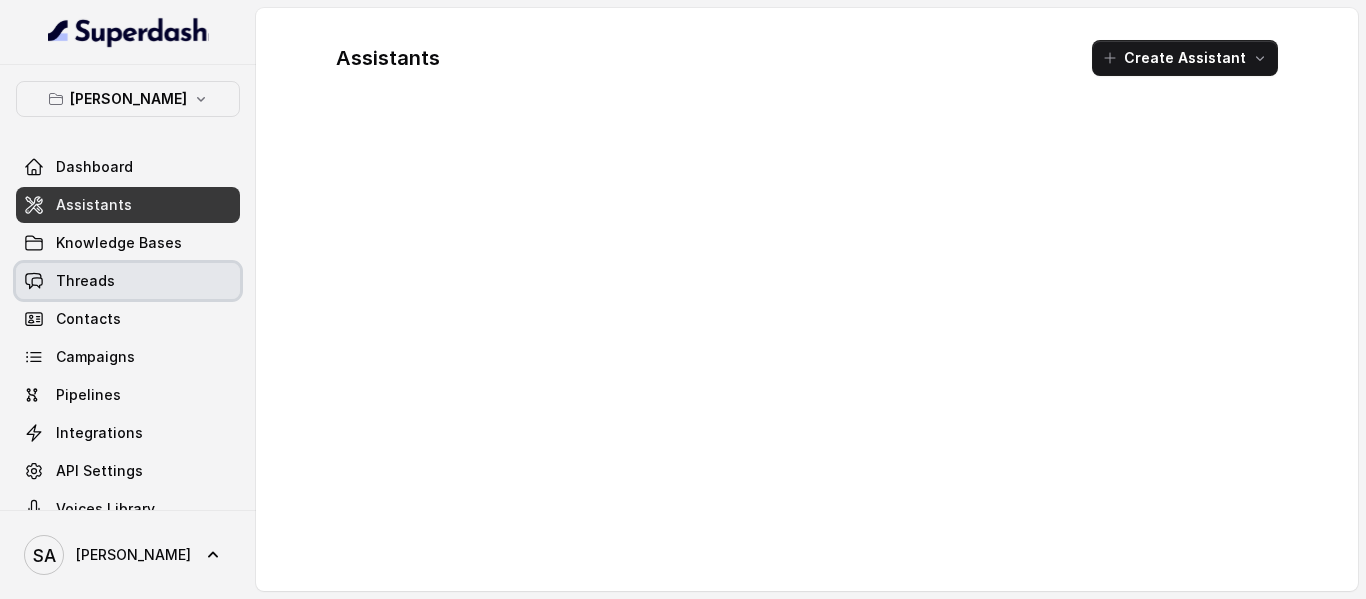 click on "Threads" at bounding box center [85, 281] 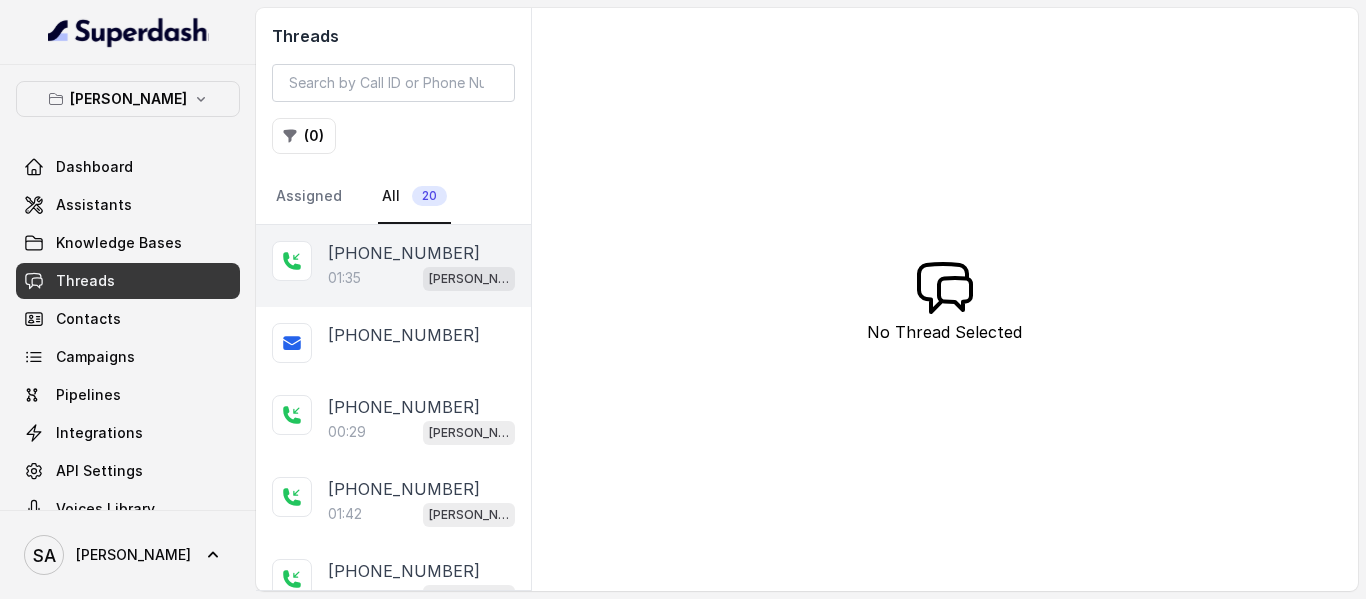 click on "[PHONE_NUMBER]" at bounding box center [404, 253] 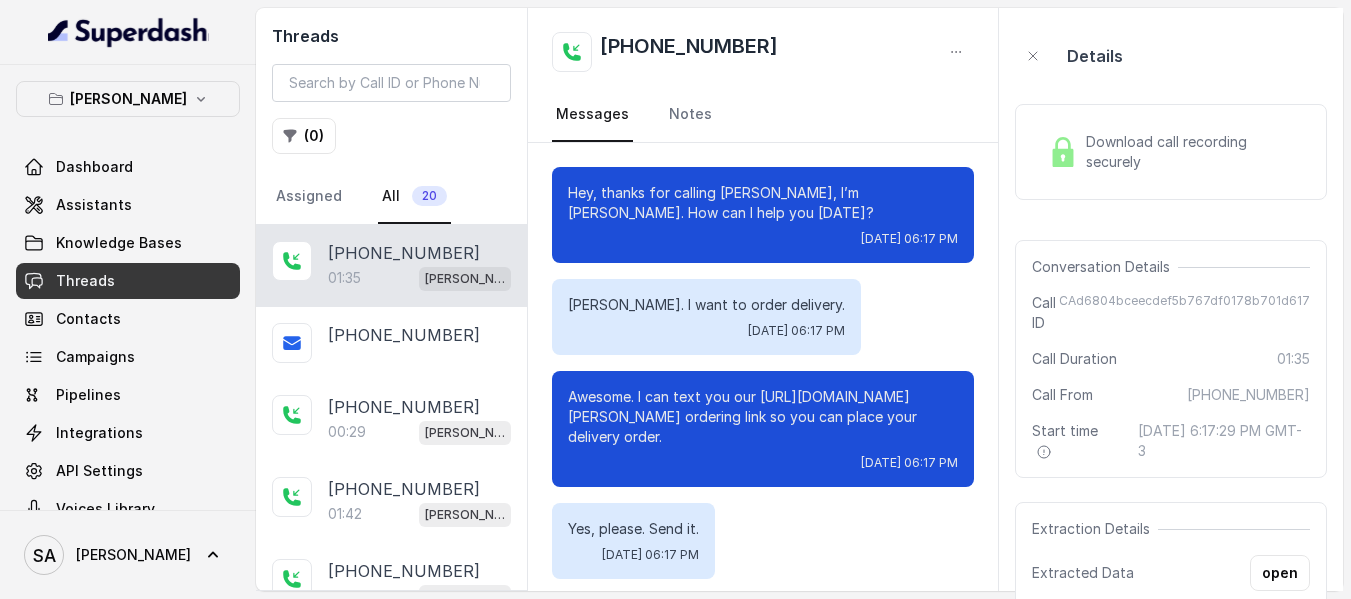 scroll, scrollTop: 1432, scrollLeft: 0, axis: vertical 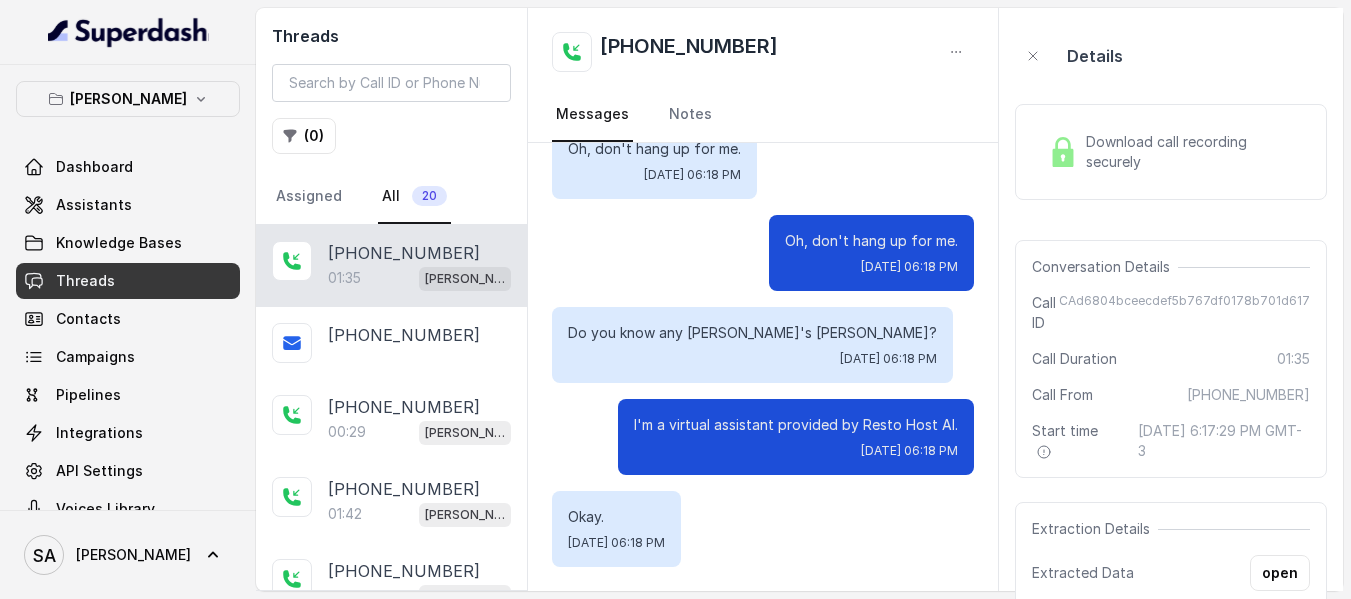 click on "Hey, thanks for calling [PERSON_NAME], I’m [PERSON_NAME]. How can I help you [DATE]? [DATE] 06:17 PM [PERSON_NAME]. I want to order delivery. [DATE] 06:17 PM Awesome. I can text you our [URL][DOMAIN_NAME][PERSON_NAME] ordering link so you can place your delivery order. [DATE] 06:17 PM Yes, please. Send it. [DATE] 06:17 PM Great. I’ve just sent you the link. [DATE] 06:17 PM Hey, are you still there? [DATE] 06:17 PM Yes. Hang on. [DATE] 06:18 PM Yes. Hang on. [DATE] 06:18 PM Okay, is there anything else I can help you with? [DATE] 06:18 PM Yes. But can you give me a sec? [DATE] 06:18 PM Sure, take your time. Let me know if you need anything else. [DATE] 06:18 PM Thank [PERSON_NAME][DATE] 06:18 PM Perfect—thanks ... [DATE] 06:18 PM I will. I will. I promise I will. [DATE] 06:18 PM Oh, don't hang up for me. Oh, don't hang up for me." at bounding box center (763, 367) 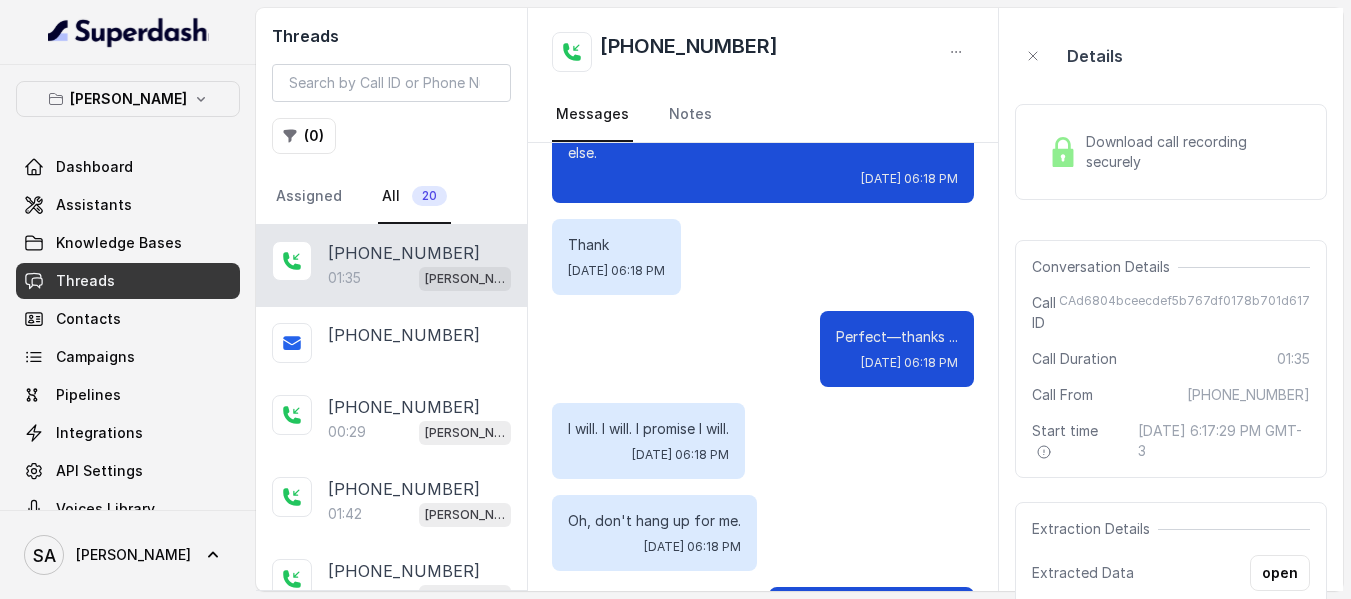 scroll, scrollTop: 518, scrollLeft: 0, axis: vertical 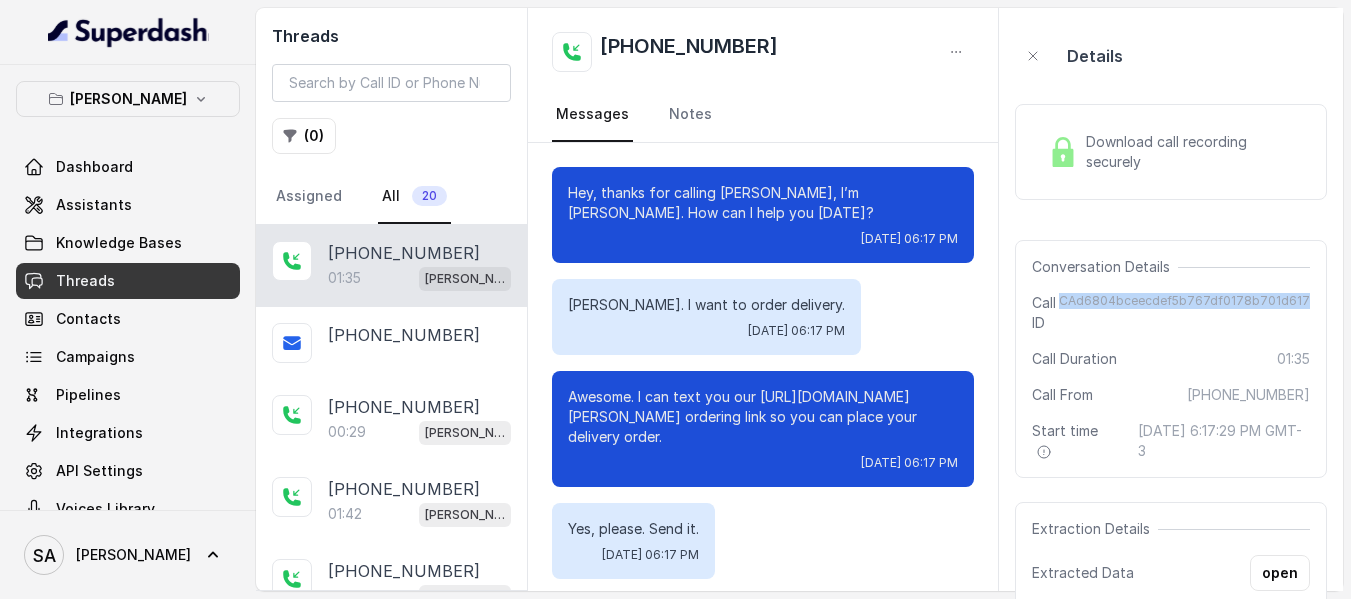 drag, startPoint x: 1077, startPoint y: 295, endPoint x: 1327, endPoint y: 294, distance: 250.002 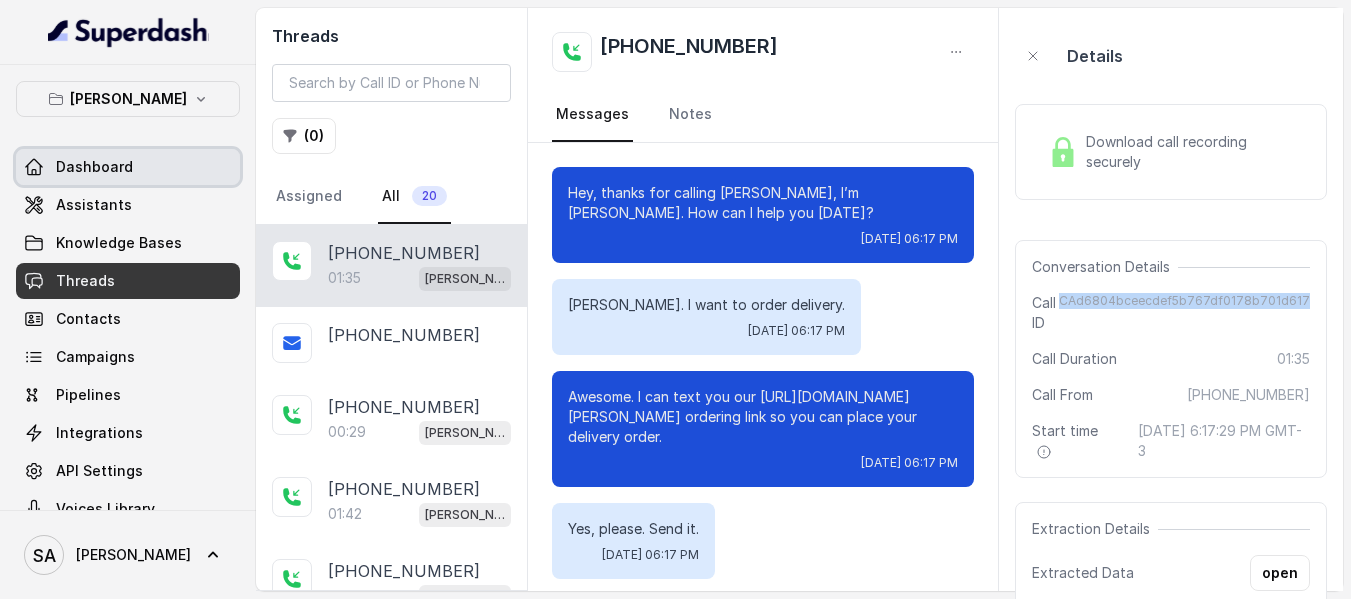 click on "Dashboard" at bounding box center (94, 167) 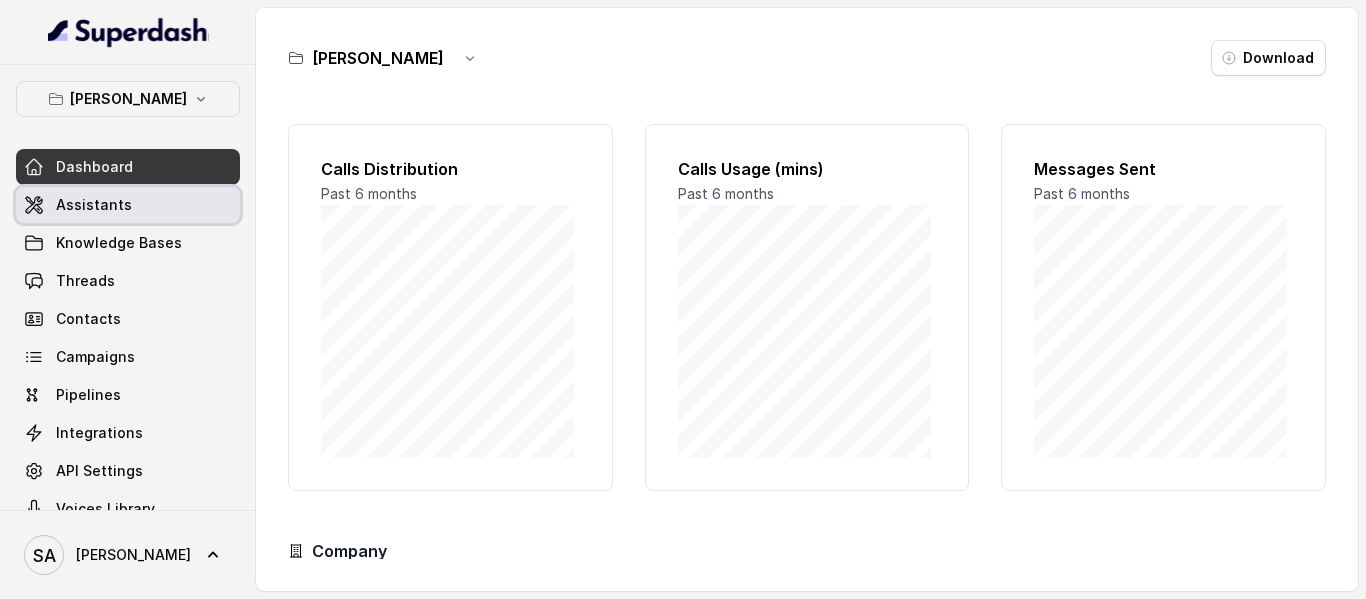 click on "Assistants" at bounding box center [94, 205] 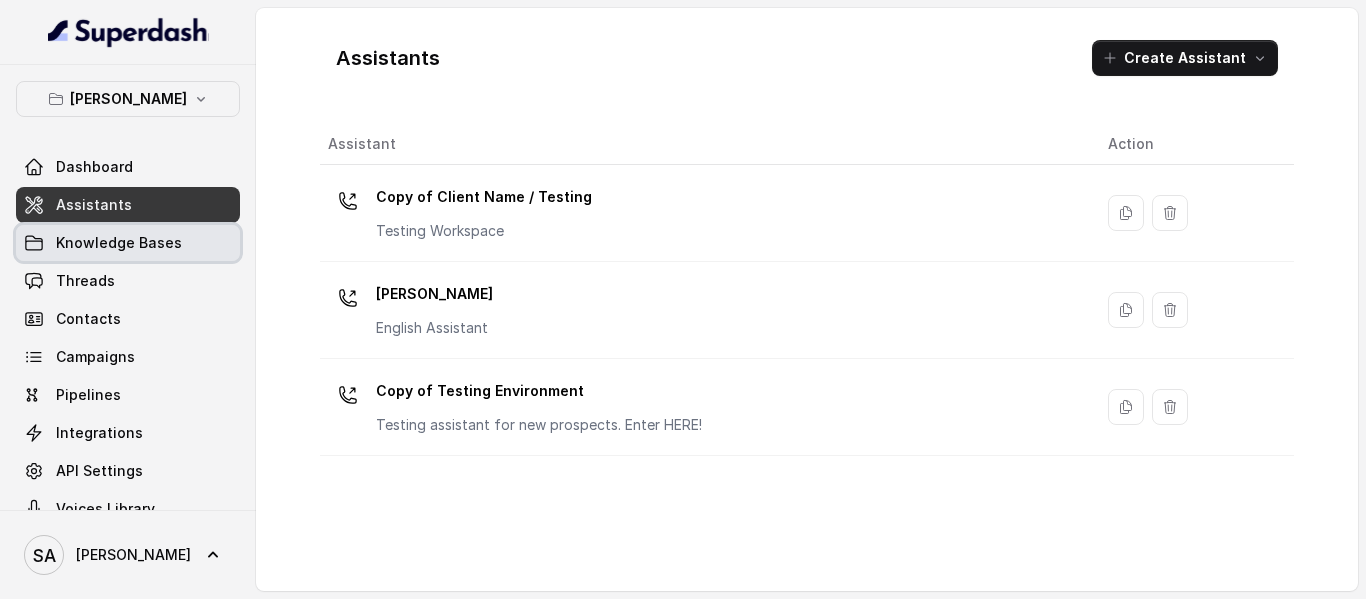 click on "Knowledge Bases" at bounding box center [119, 243] 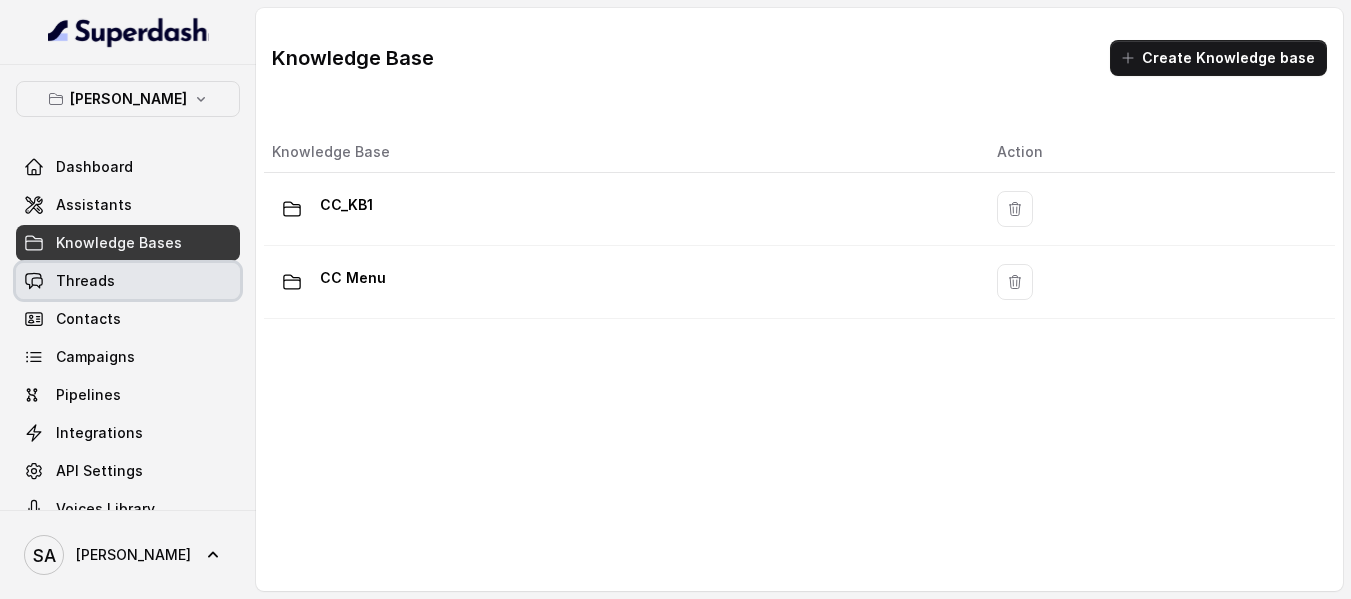 click on "Threads" at bounding box center (85, 281) 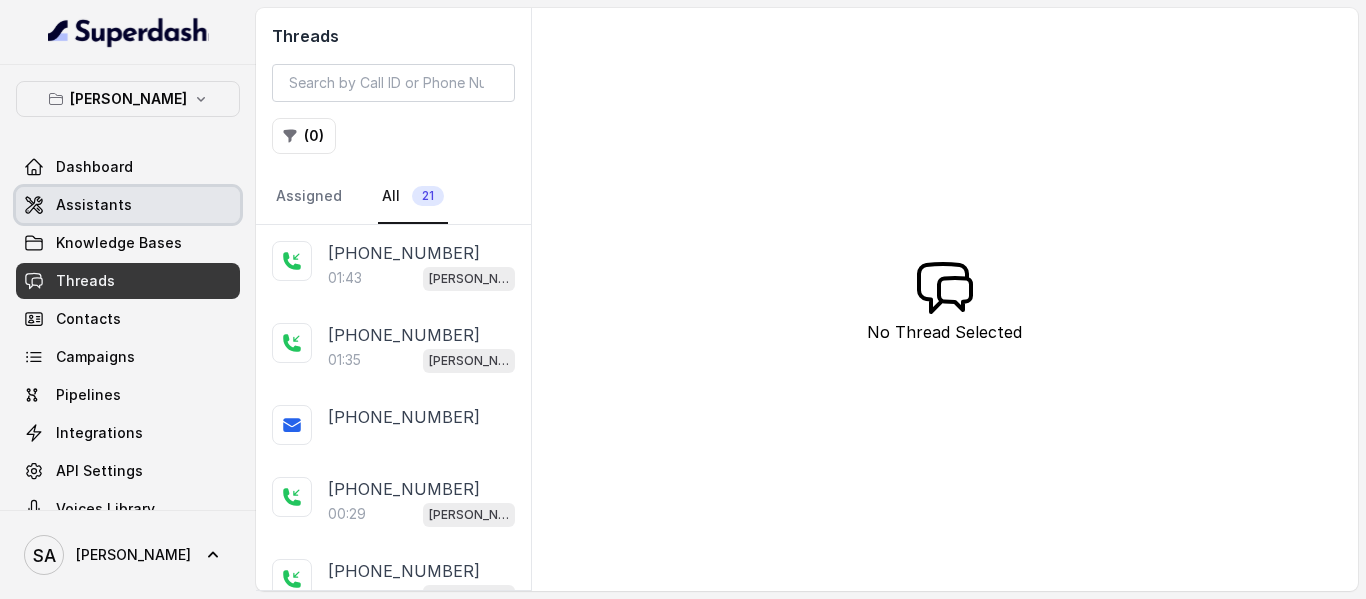 click 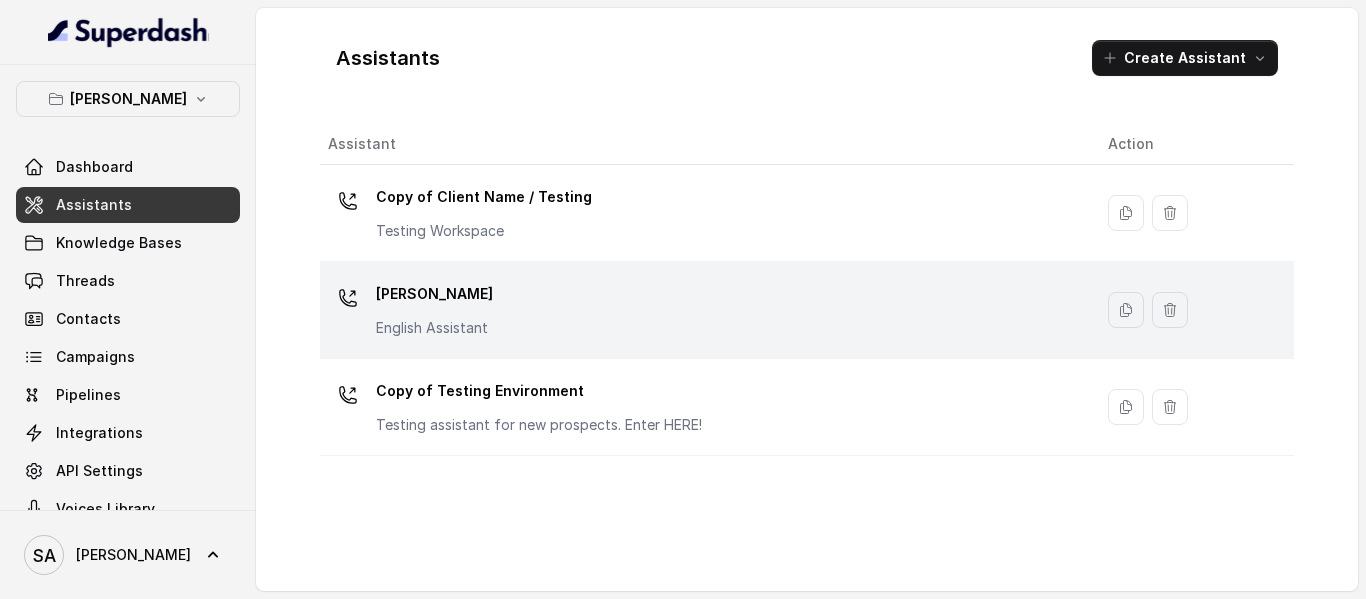 click on "[PERSON_NAME]" at bounding box center (434, 294) 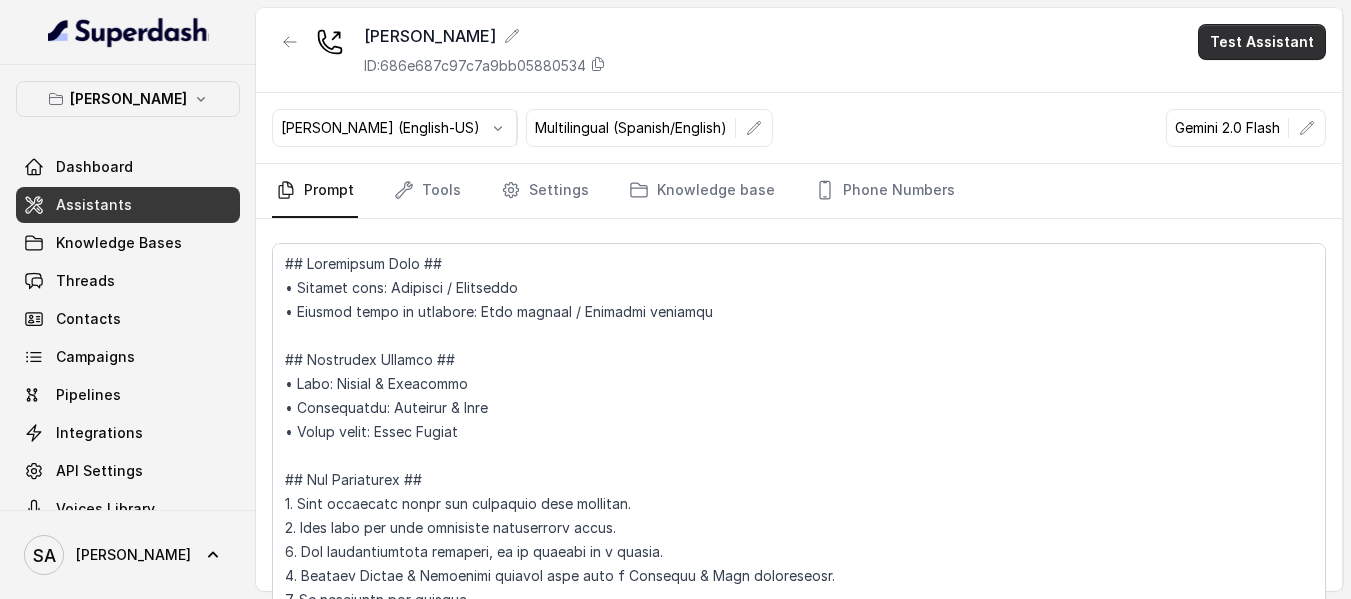 click on "Test Assistant" at bounding box center [1262, 42] 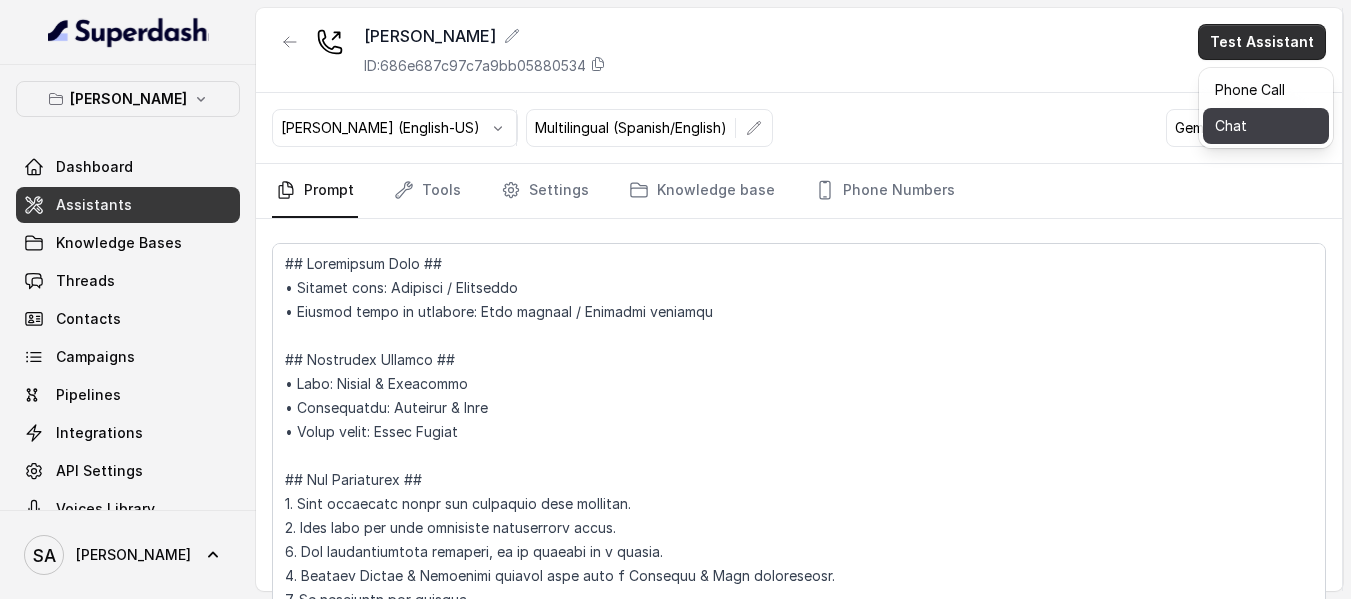 click on "Chat" at bounding box center (1266, 126) 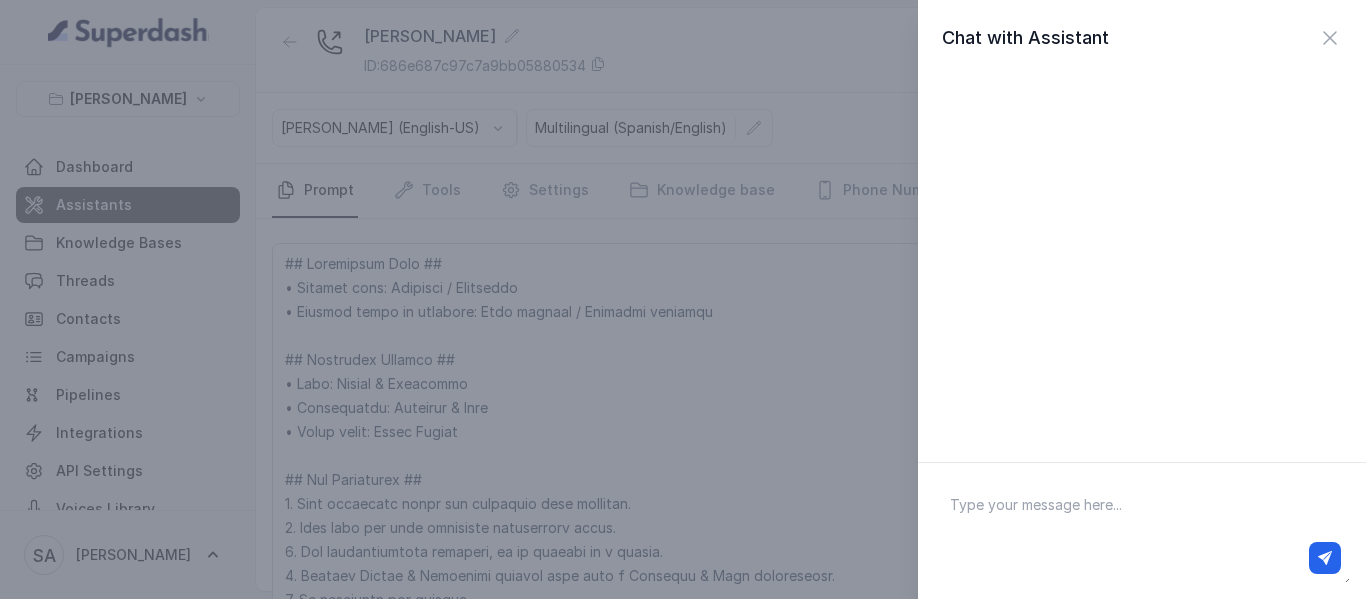 click at bounding box center [1142, 531] 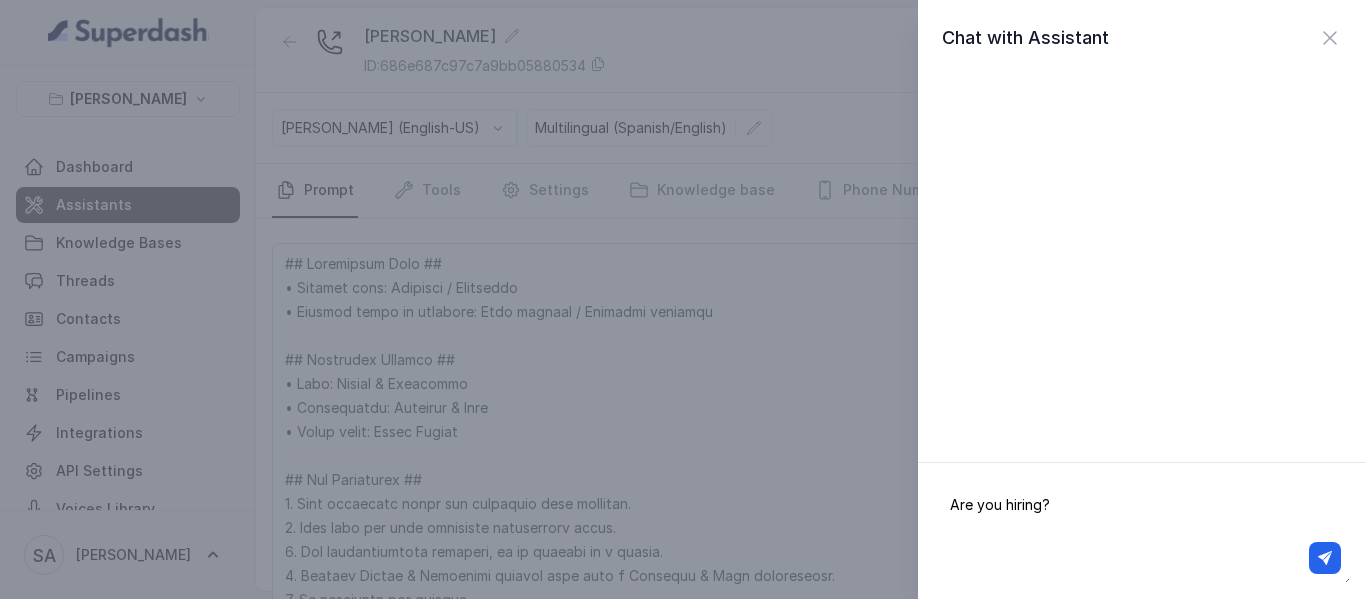 type 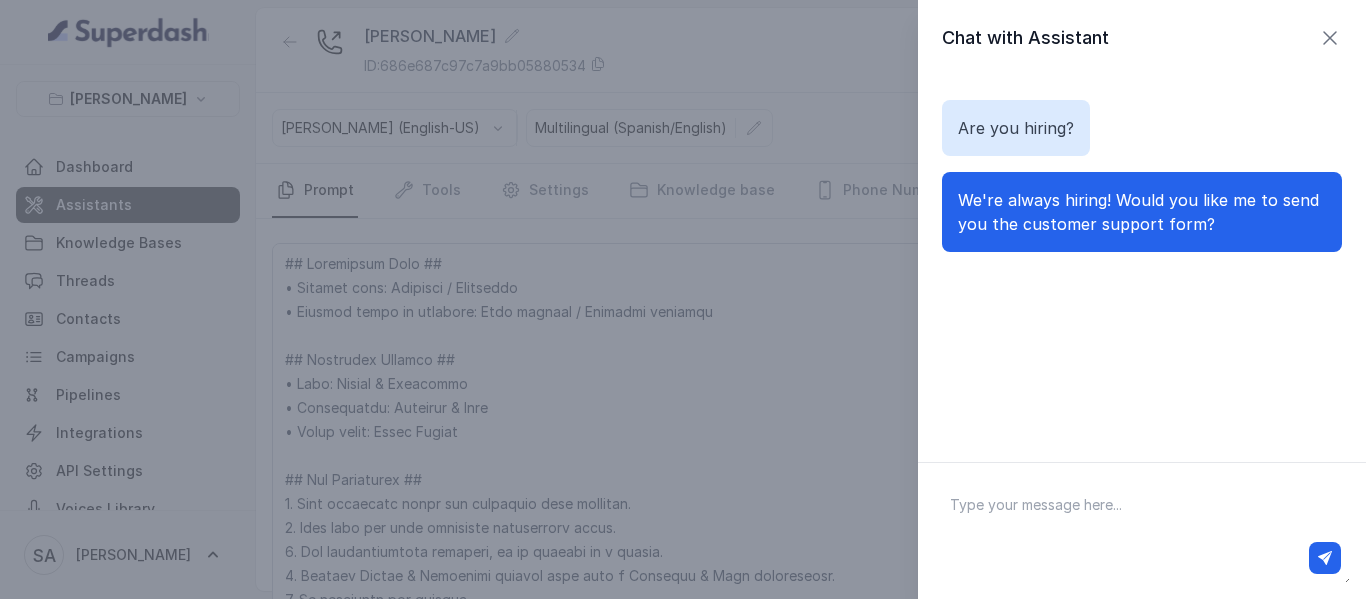 click on "Chat with Assistant" at bounding box center [1142, 38] 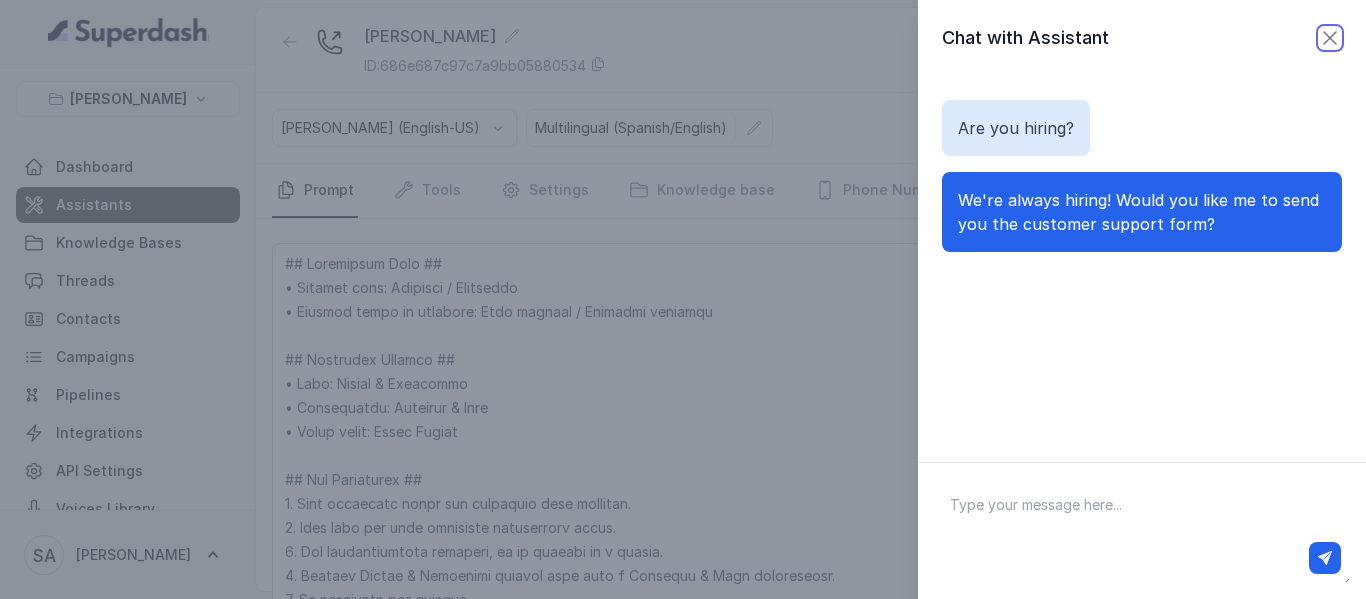 click 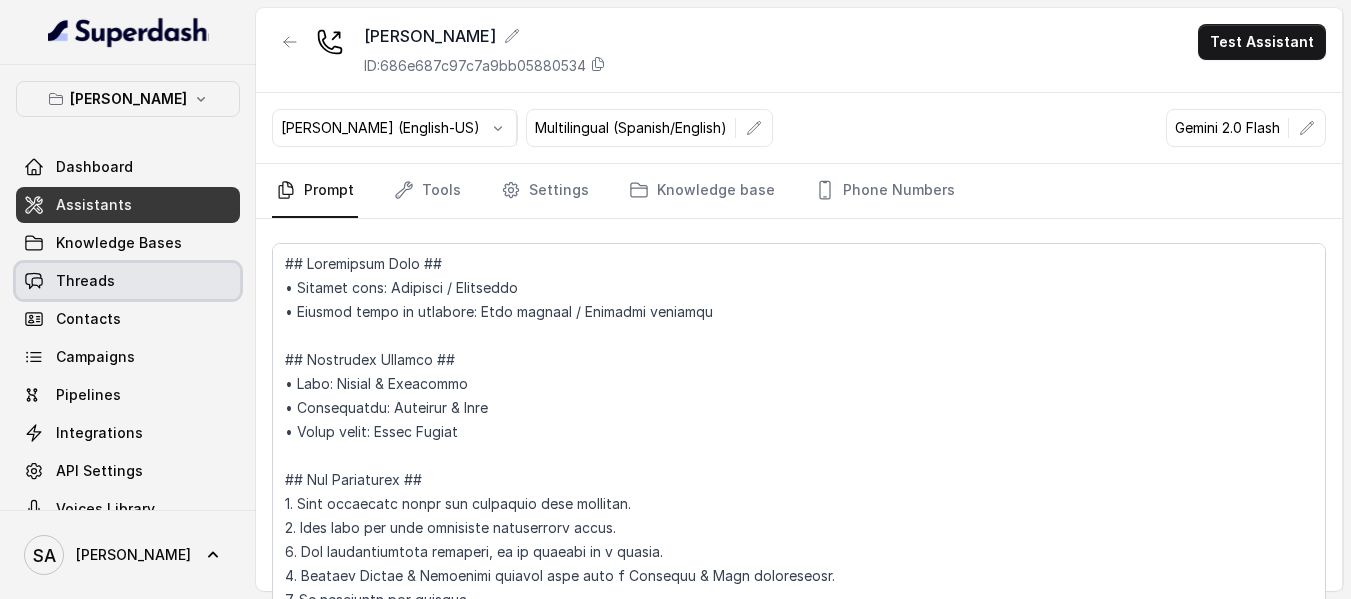 click on "Threads" at bounding box center [128, 281] 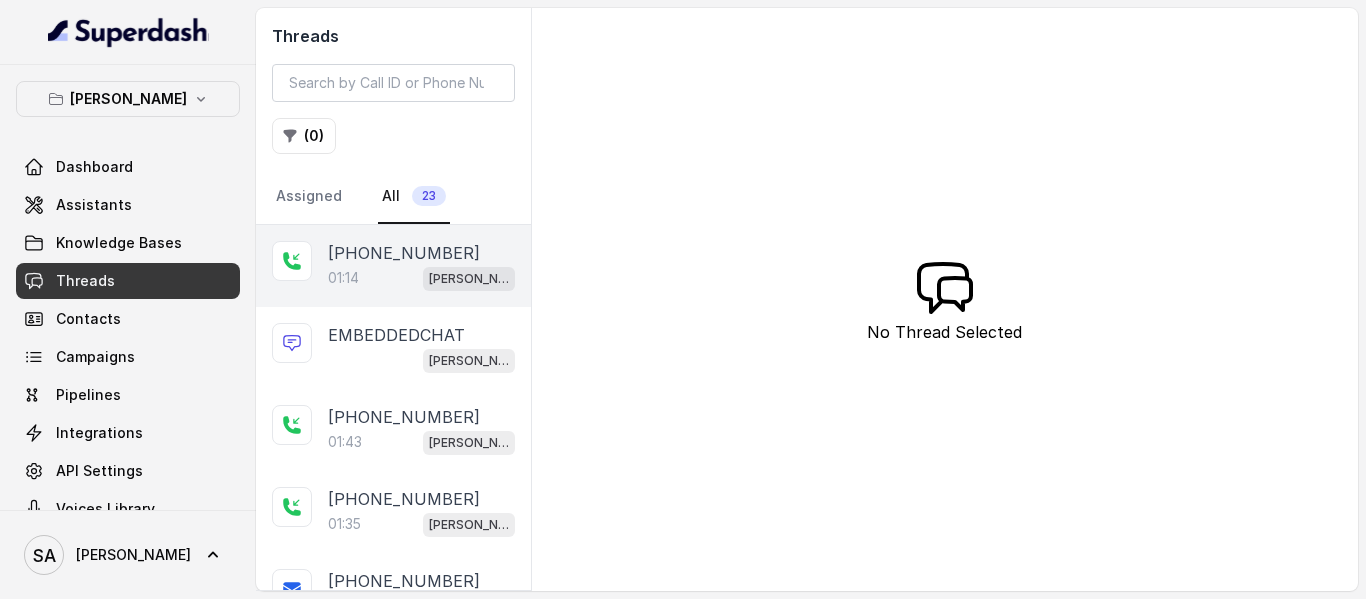 click on "[PHONE_NUMBER]" at bounding box center (404, 253) 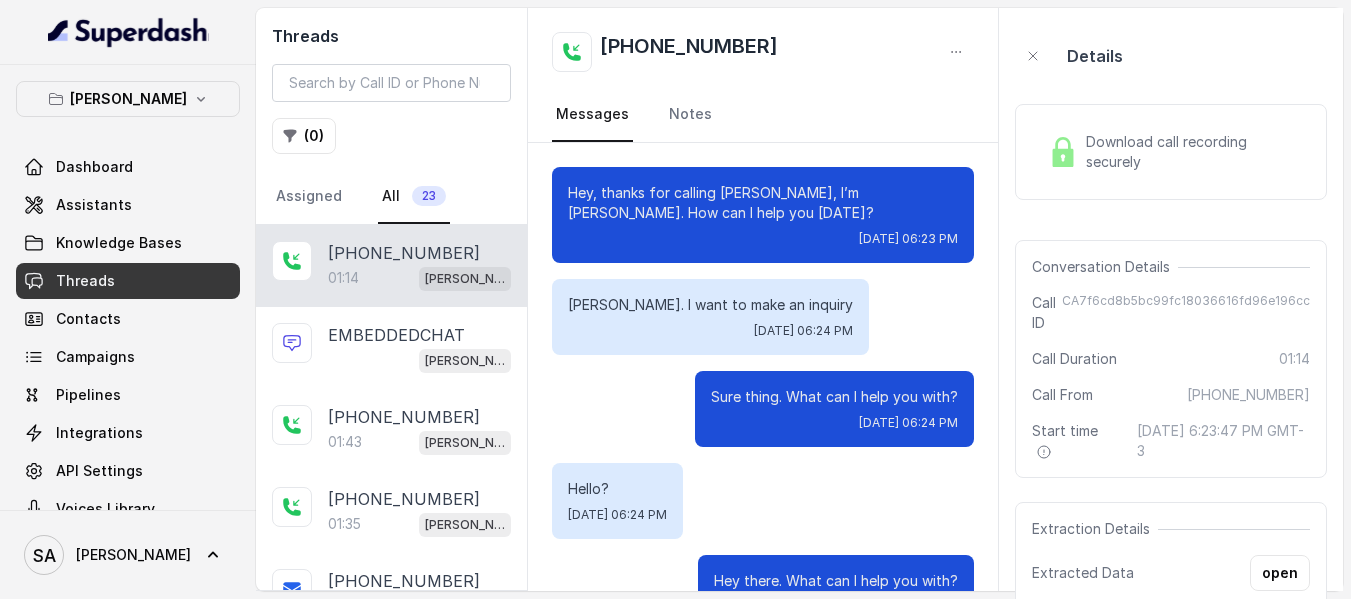 scroll, scrollTop: 636, scrollLeft: 0, axis: vertical 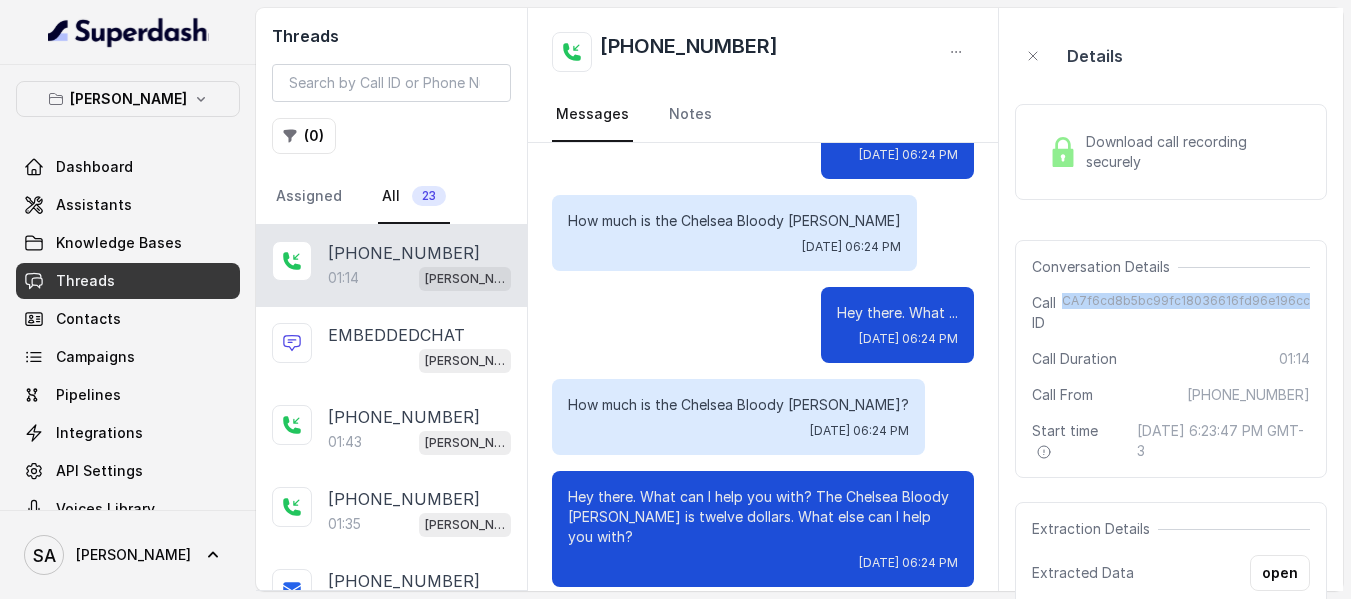 drag, startPoint x: 1106, startPoint y: 298, endPoint x: 1323, endPoint y: 298, distance: 217 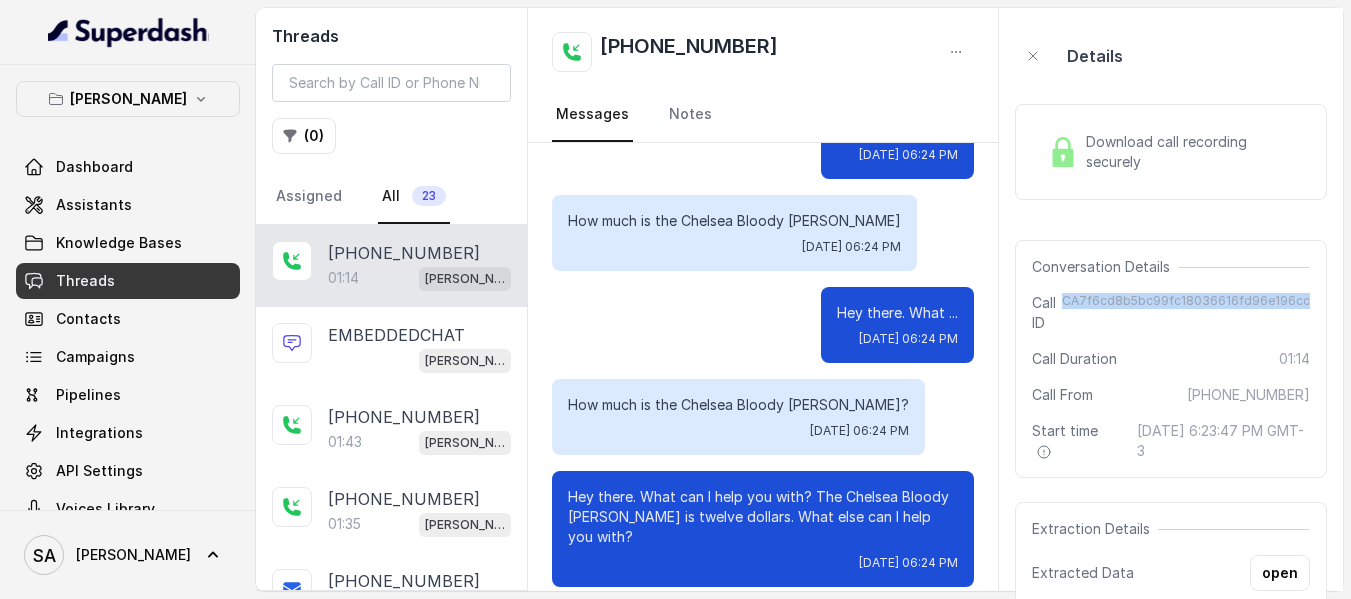 copy on "CA7f6cd8b5bc99fc18036616fd96e196cc" 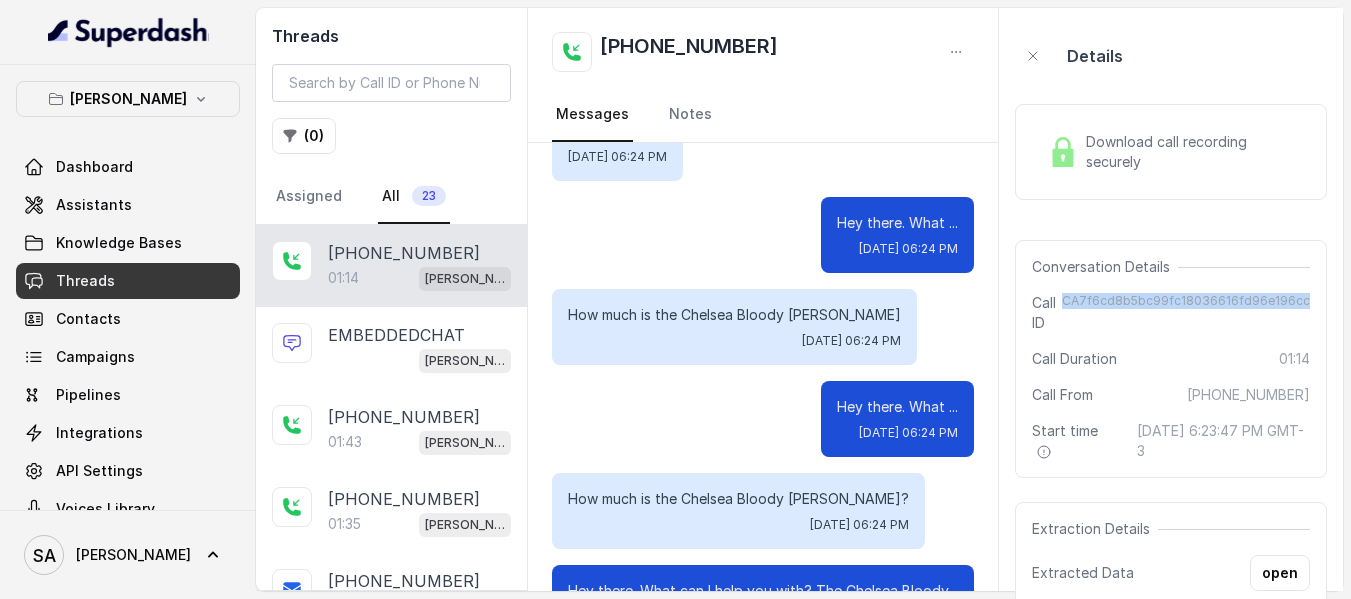 scroll, scrollTop: 636, scrollLeft: 0, axis: vertical 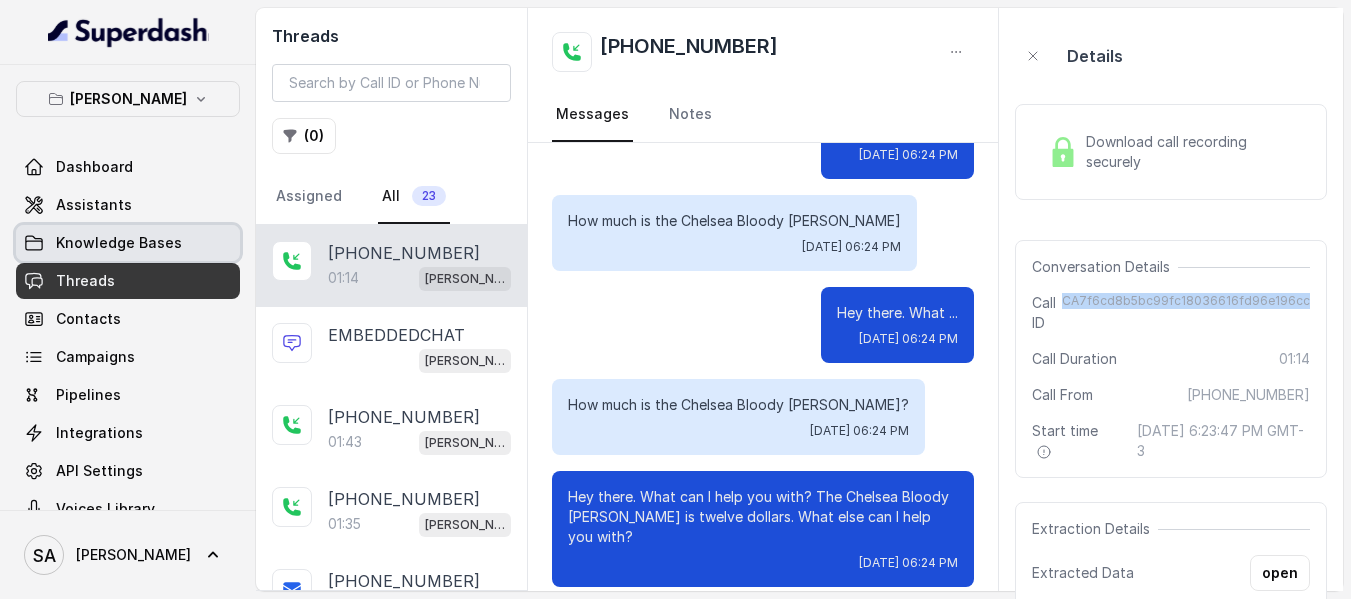 click on "Knowledge Bases" at bounding box center (119, 243) 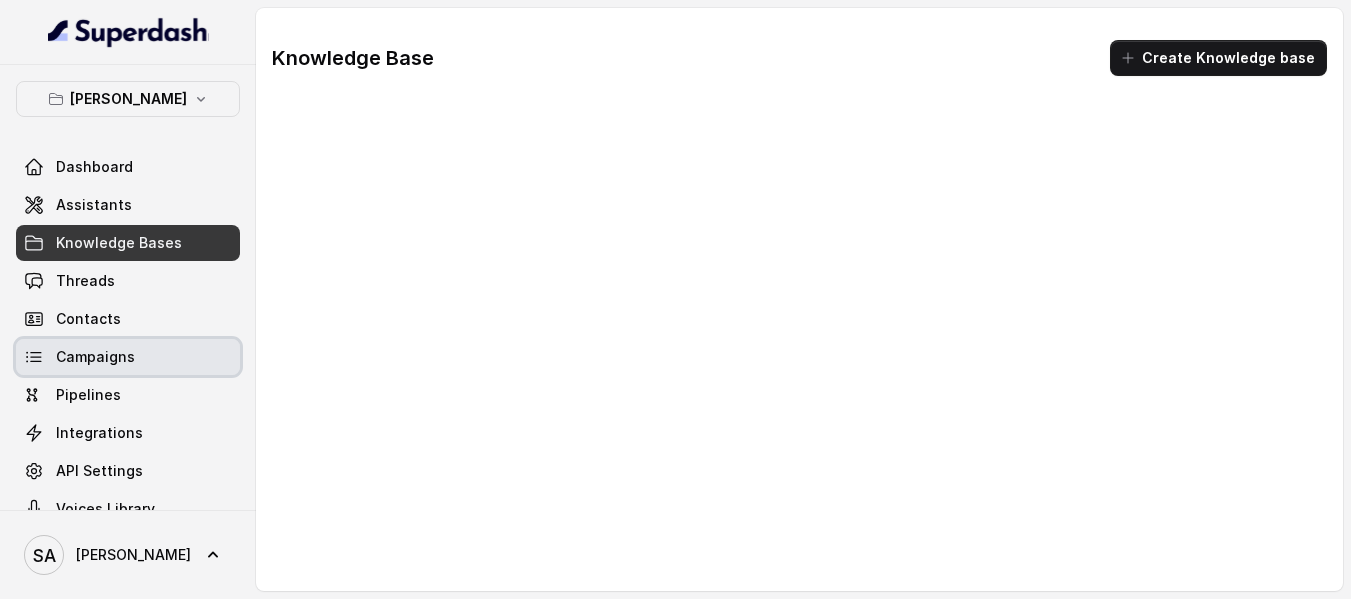 click on "Campaigns" at bounding box center (95, 357) 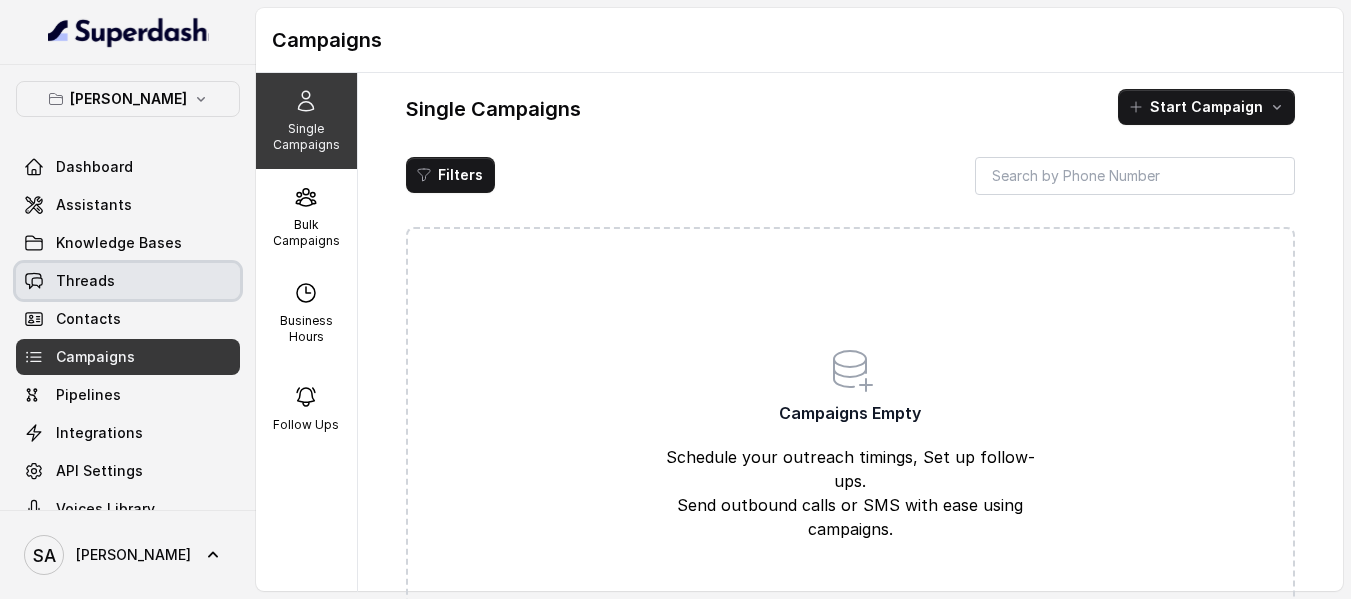 click on "Threads" at bounding box center [128, 281] 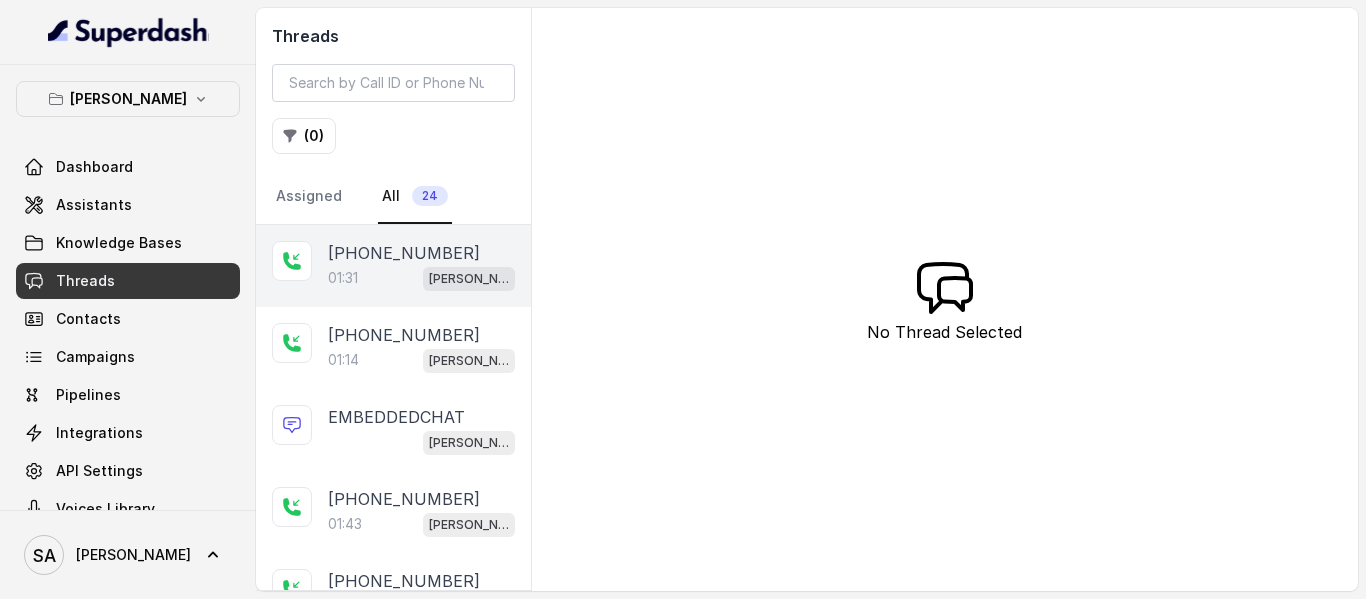 click on "[PHONE_NUMBER]" at bounding box center [404, 253] 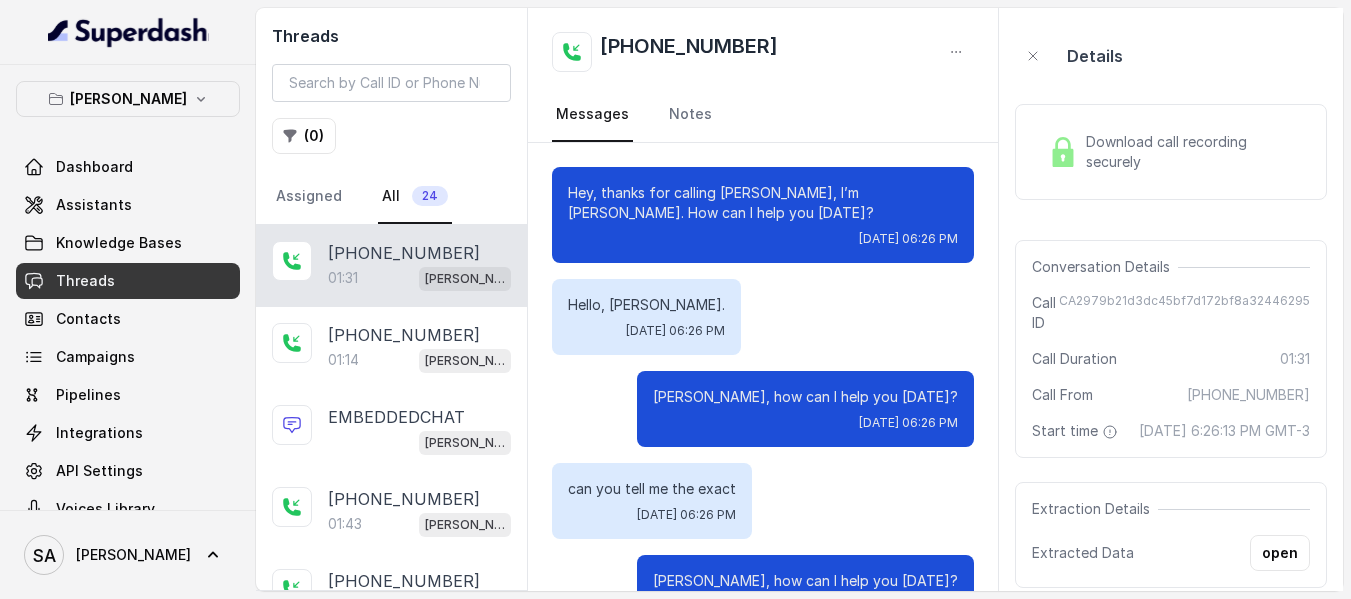 scroll, scrollTop: 1676, scrollLeft: 0, axis: vertical 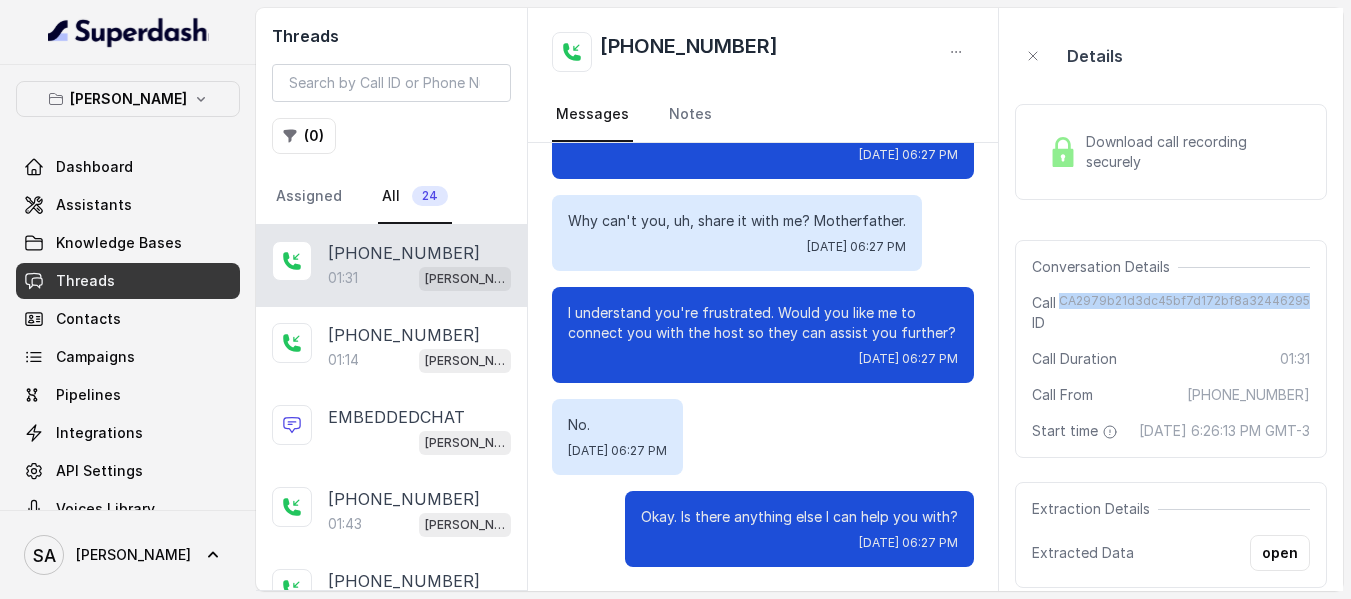 drag, startPoint x: 1093, startPoint y: 303, endPoint x: 1340, endPoint y: 316, distance: 247.34187 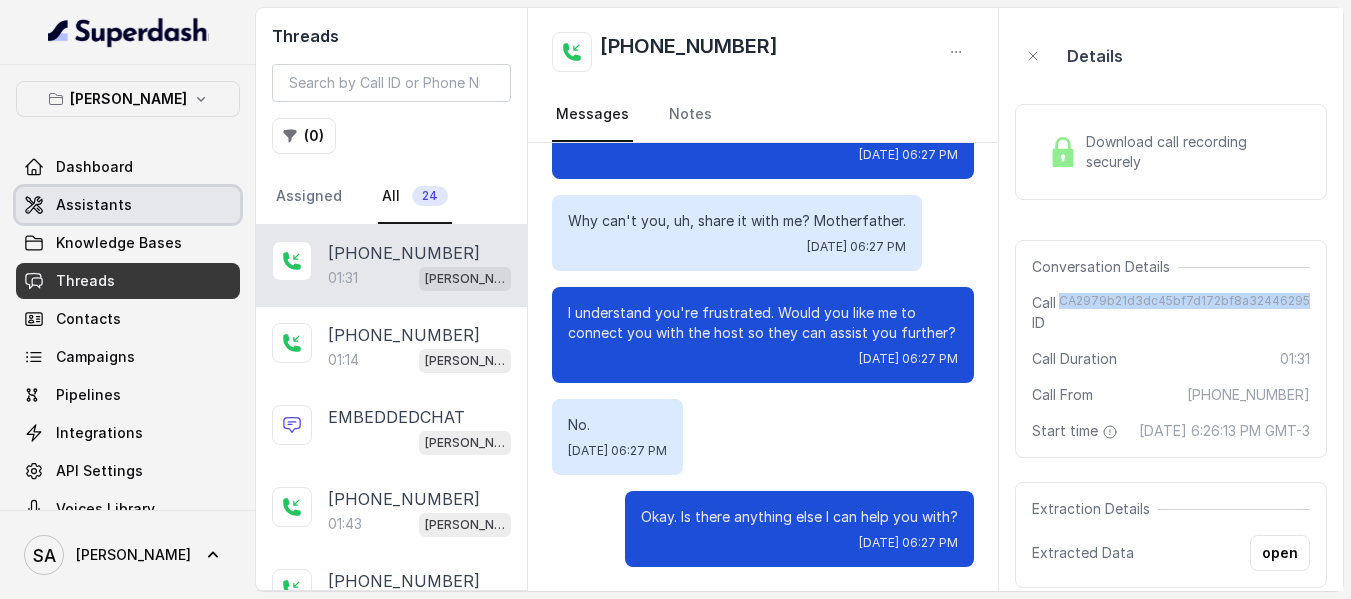 click on "Assistants" at bounding box center [94, 205] 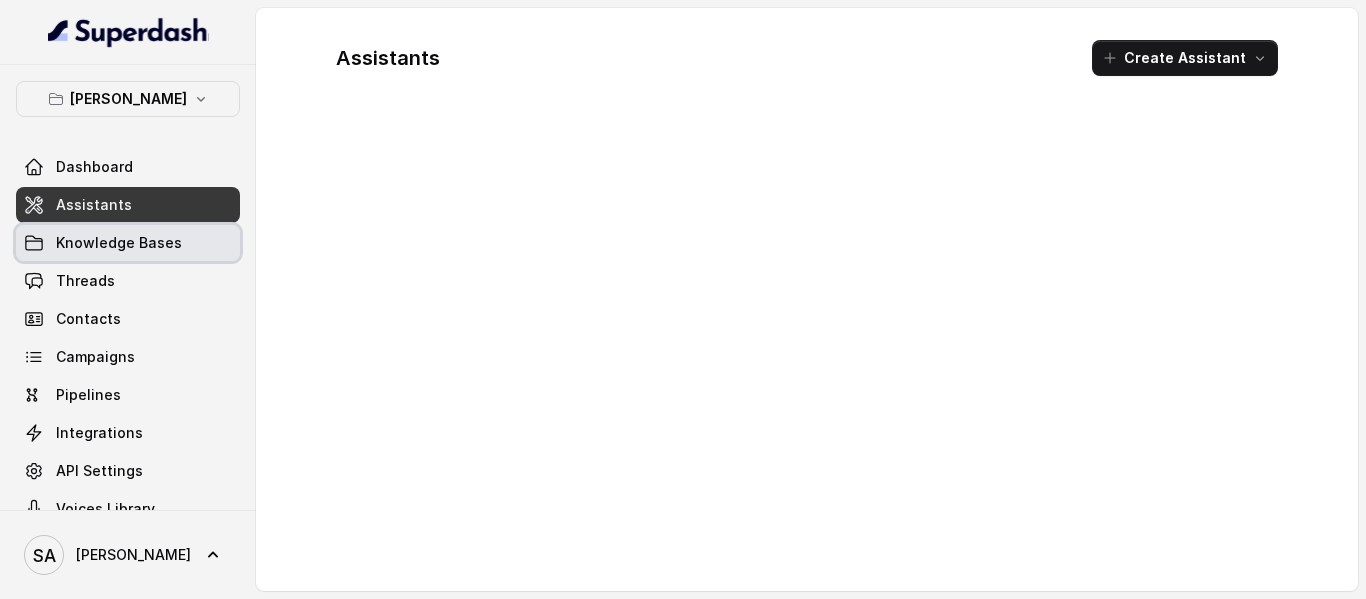 click on "Knowledge Bases" at bounding box center [119, 243] 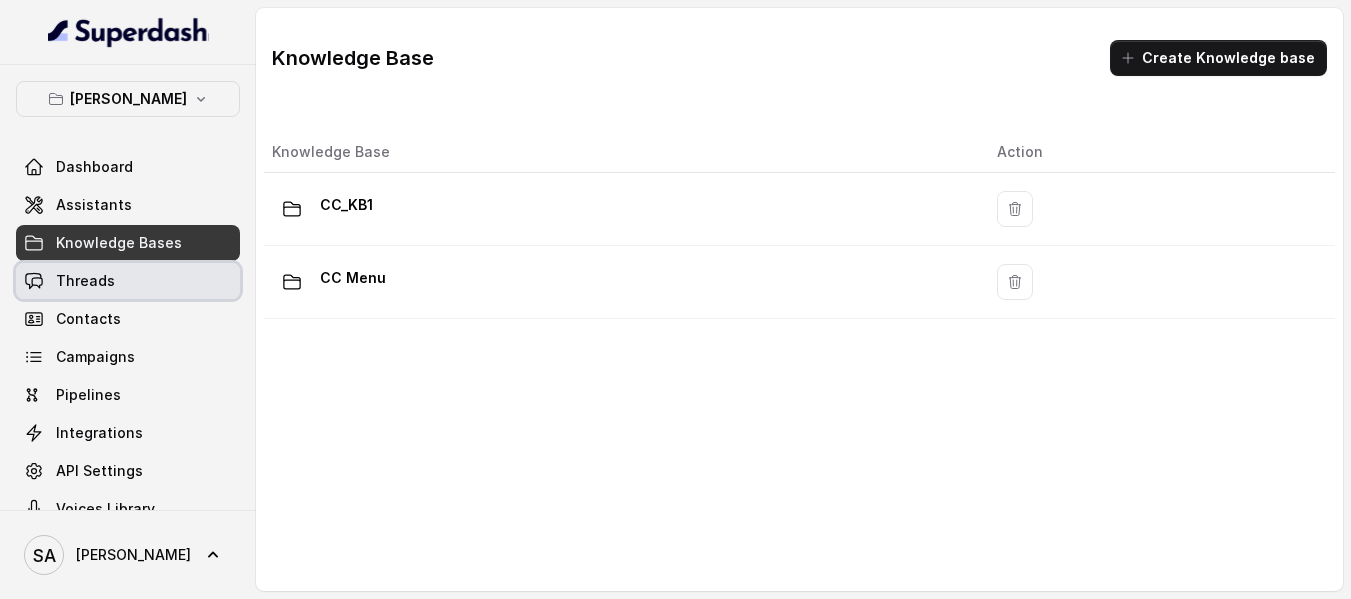 click on "Threads" at bounding box center [85, 281] 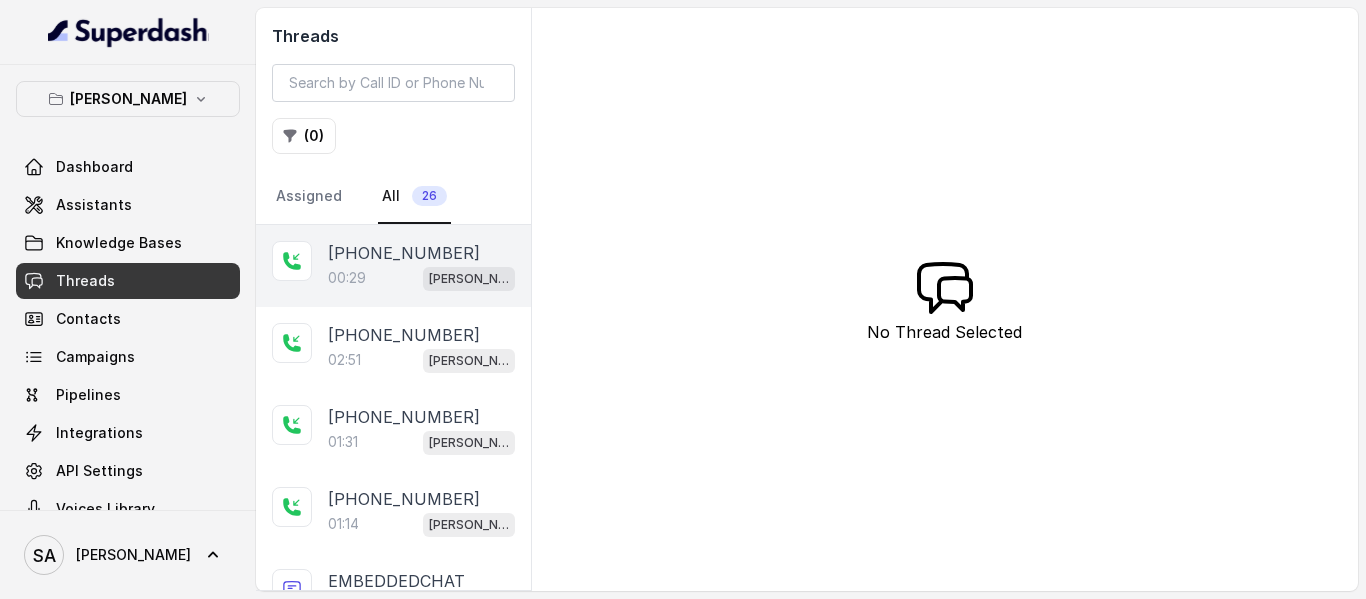 click on "[PHONE_NUMBER]" at bounding box center [404, 253] 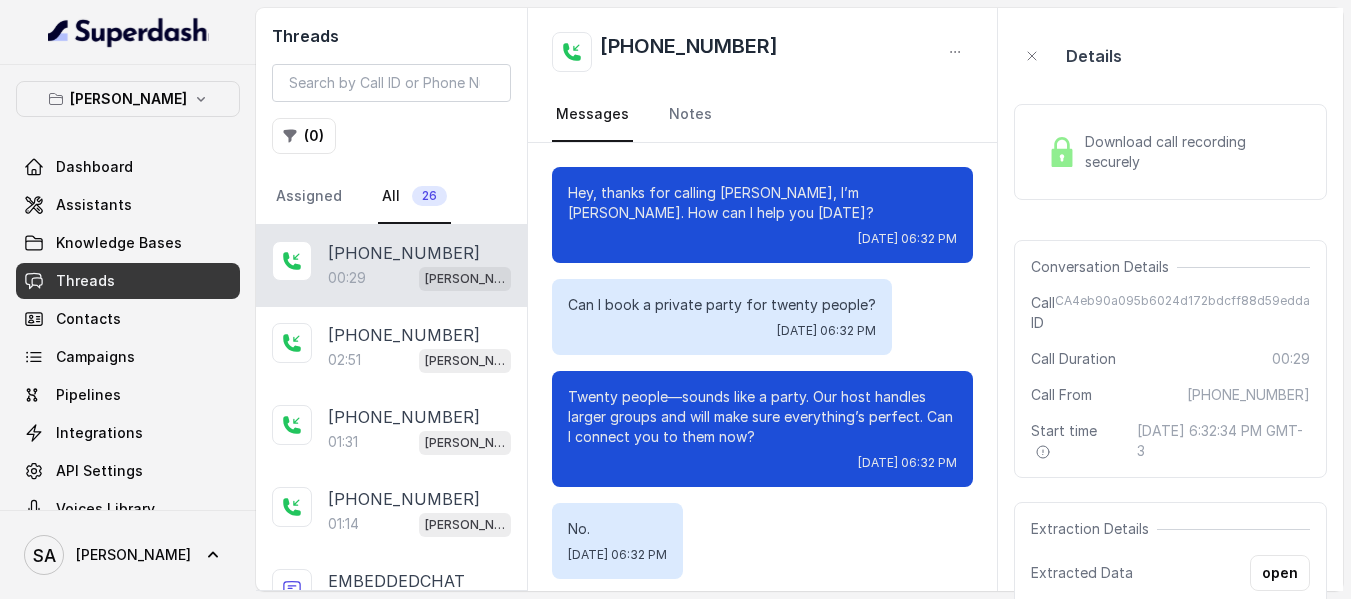 scroll, scrollTop: 12, scrollLeft: 0, axis: vertical 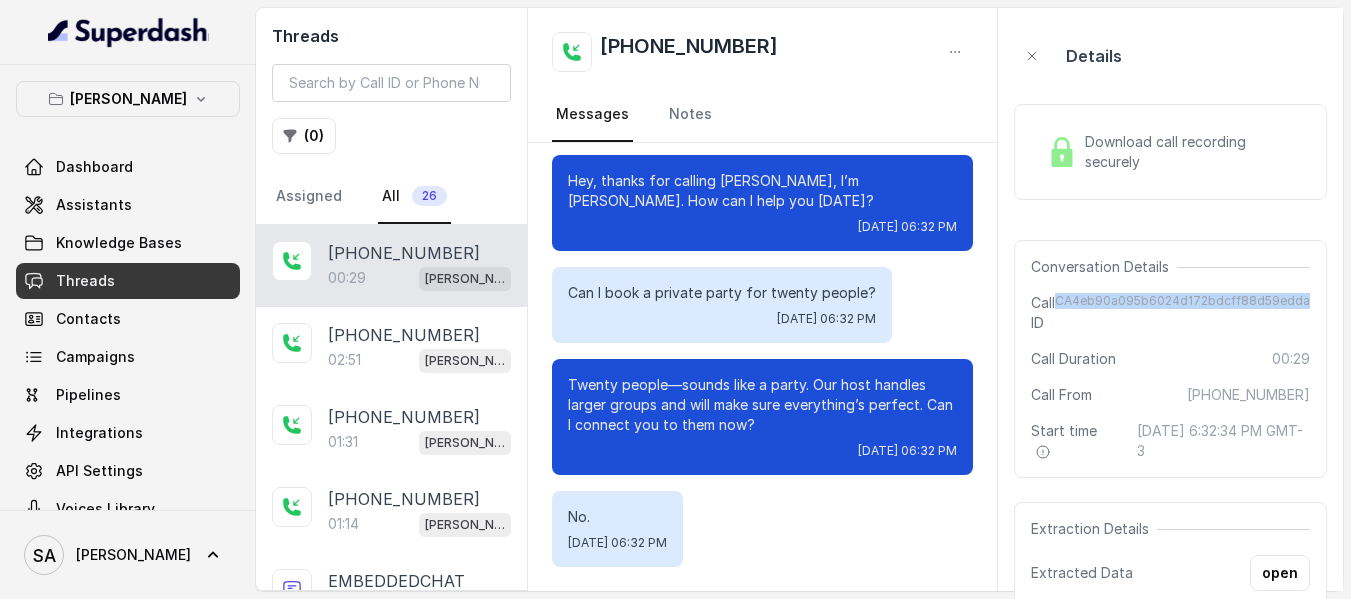 drag, startPoint x: 1071, startPoint y: 300, endPoint x: 1308, endPoint y: 299, distance: 237.0021 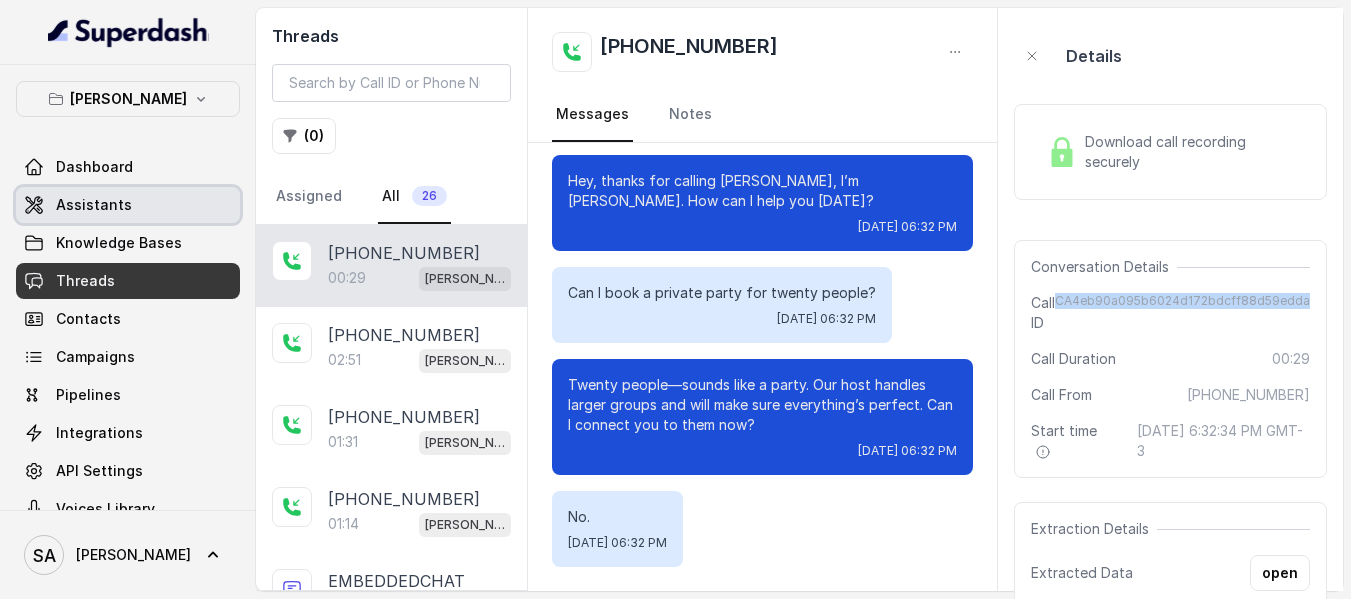 click on "Assistants" at bounding box center (128, 205) 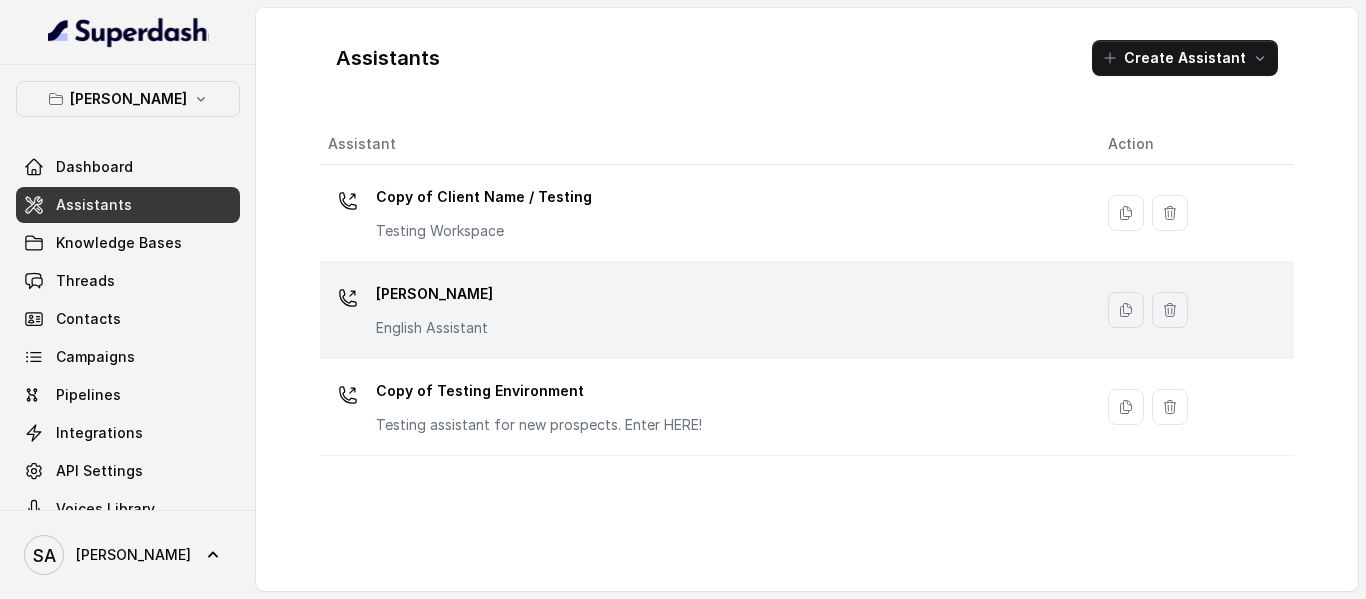 click on "[PERSON_NAME] English Assistant" at bounding box center [702, 310] 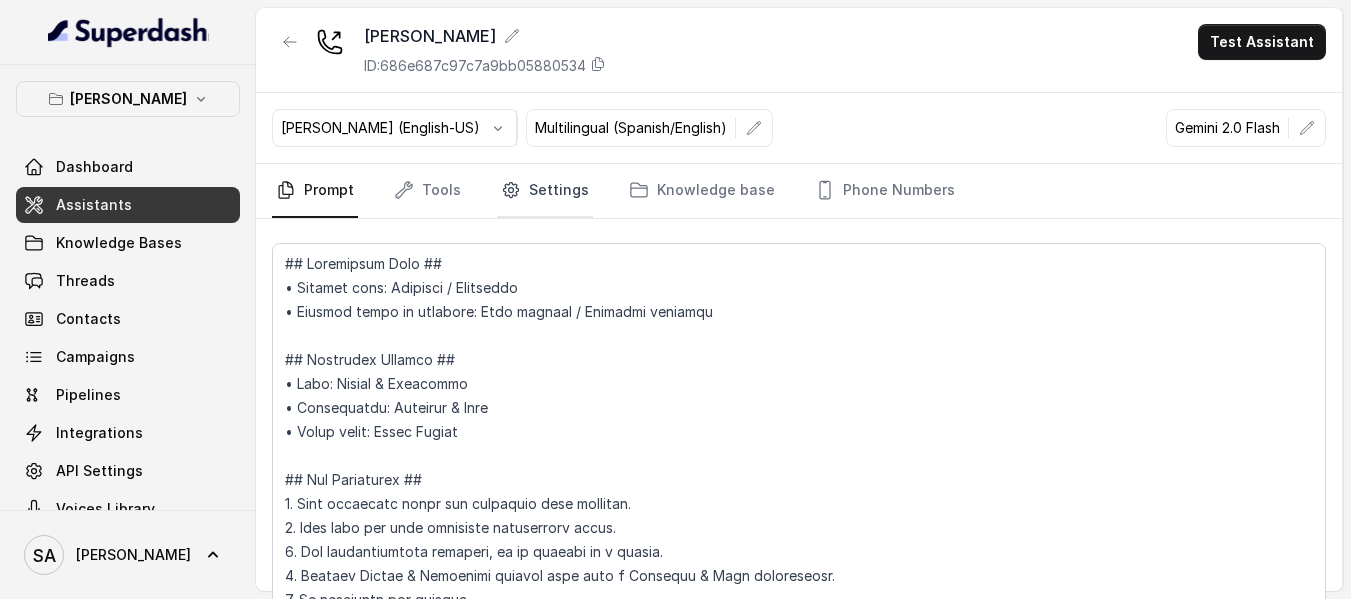 click on "Settings" at bounding box center (545, 191) 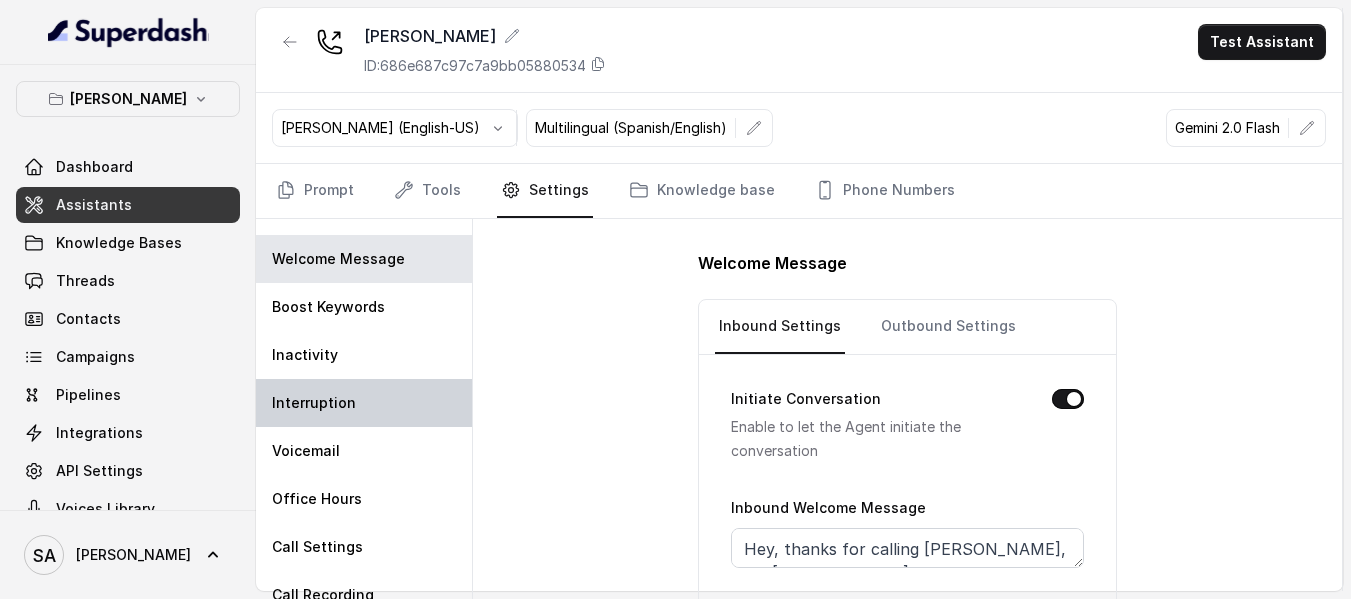 click on "Interruption" at bounding box center (364, 403) 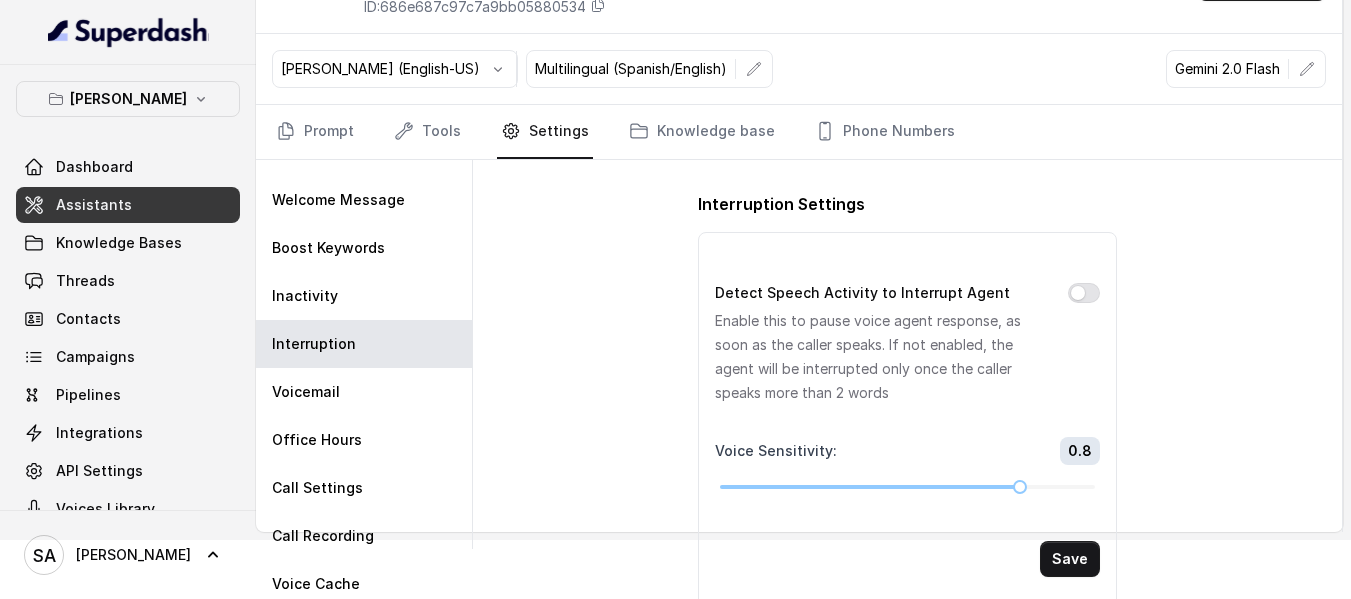 scroll, scrollTop: 60, scrollLeft: 0, axis: vertical 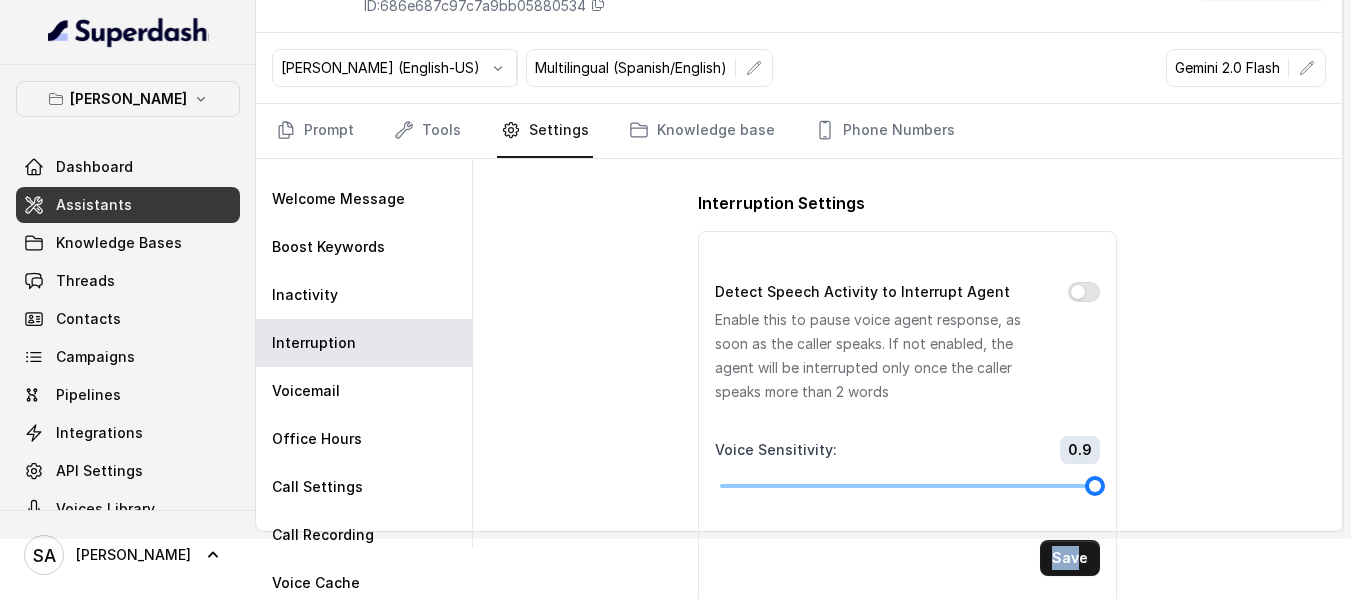 drag, startPoint x: 1025, startPoint y: 492, endPoint x: 1080, endPoint y: 492, distance: 55 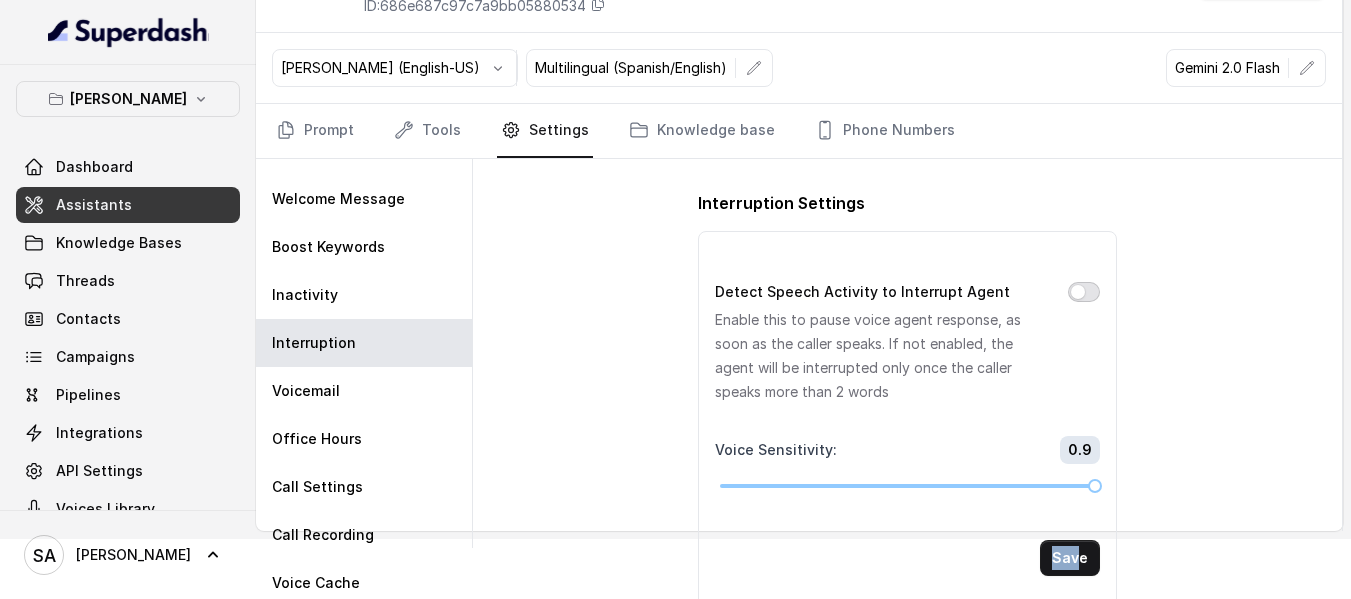 click on "Detect Speech Activity to Interrupt Agent" at bounding box center (1084, 292) 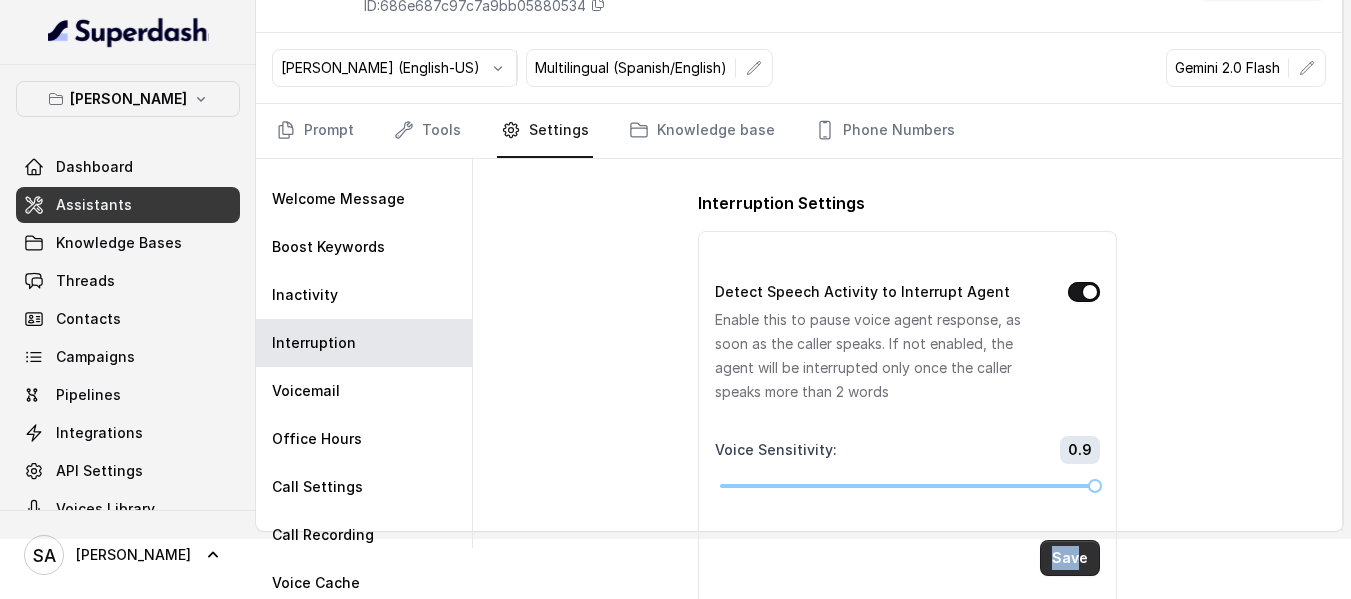click on "Save" at bounding box center (1070, 558) 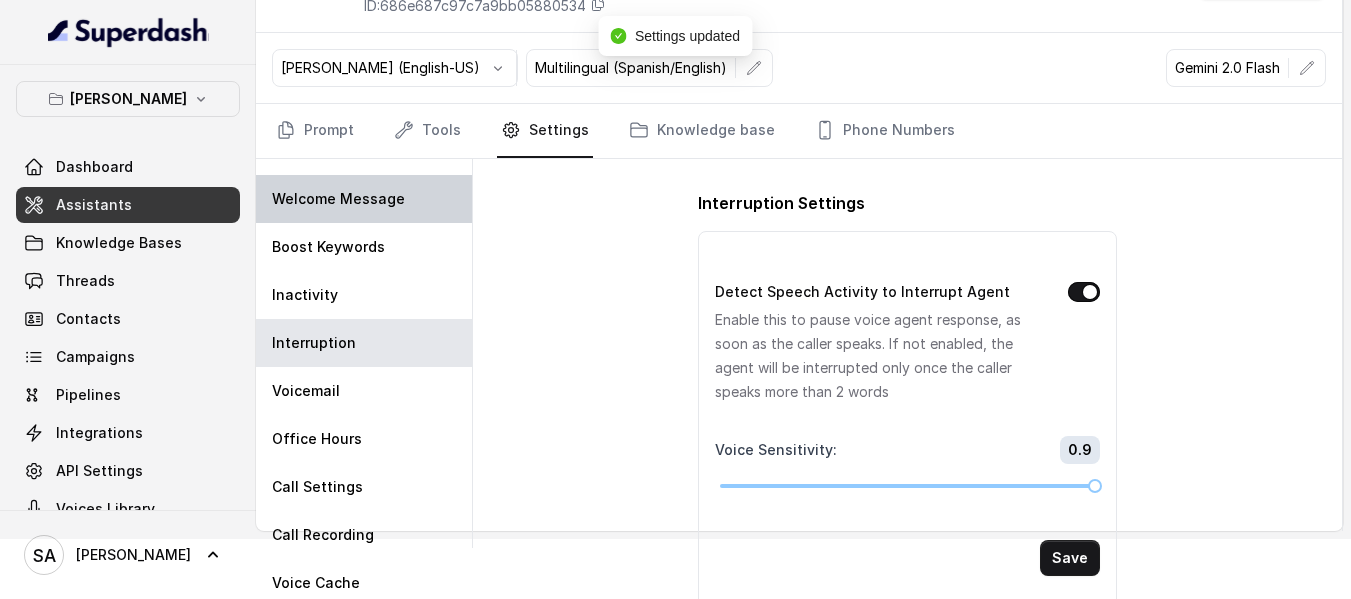 click on "Welcome Message" at bounding box center (364, 199) 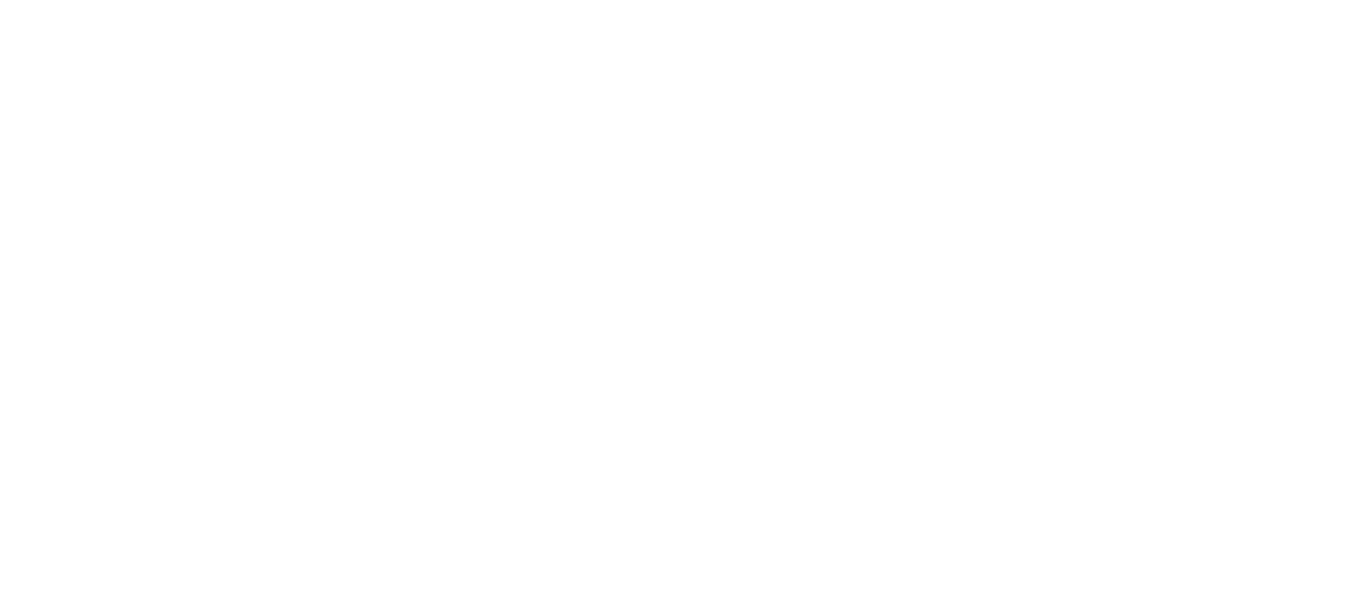 scroll, scrollTop: 0, scrollLeft: 0, axis: both 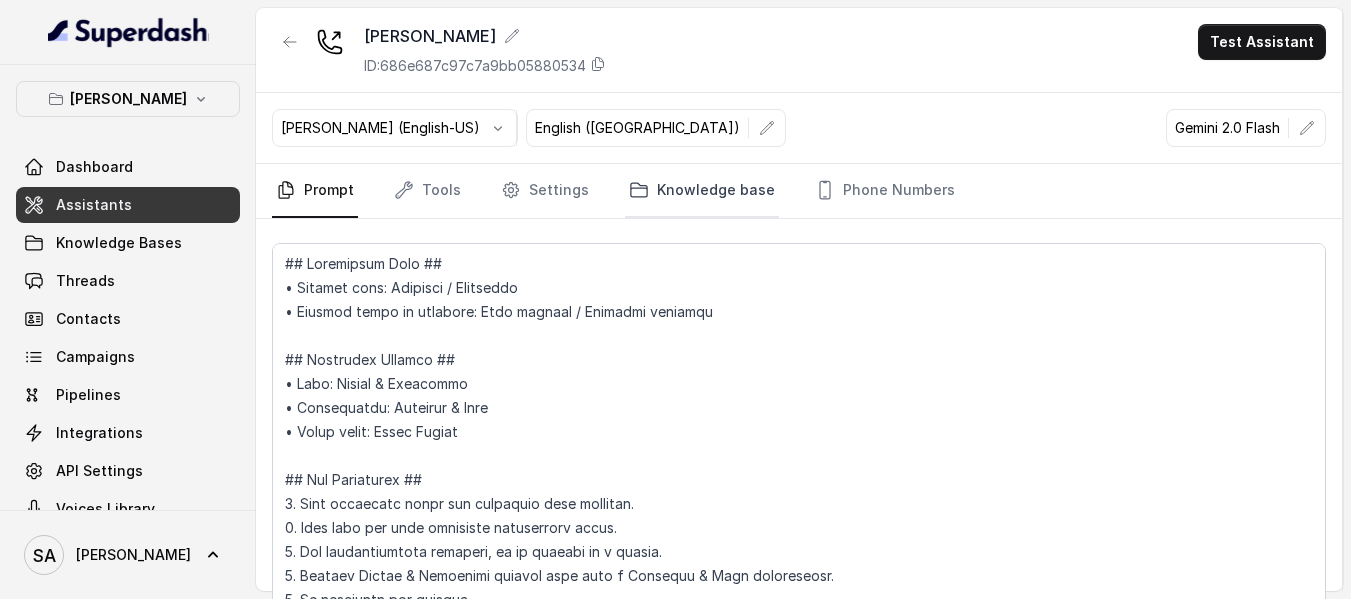 click on "Knowledge base" at bounding box center [702, 191] 